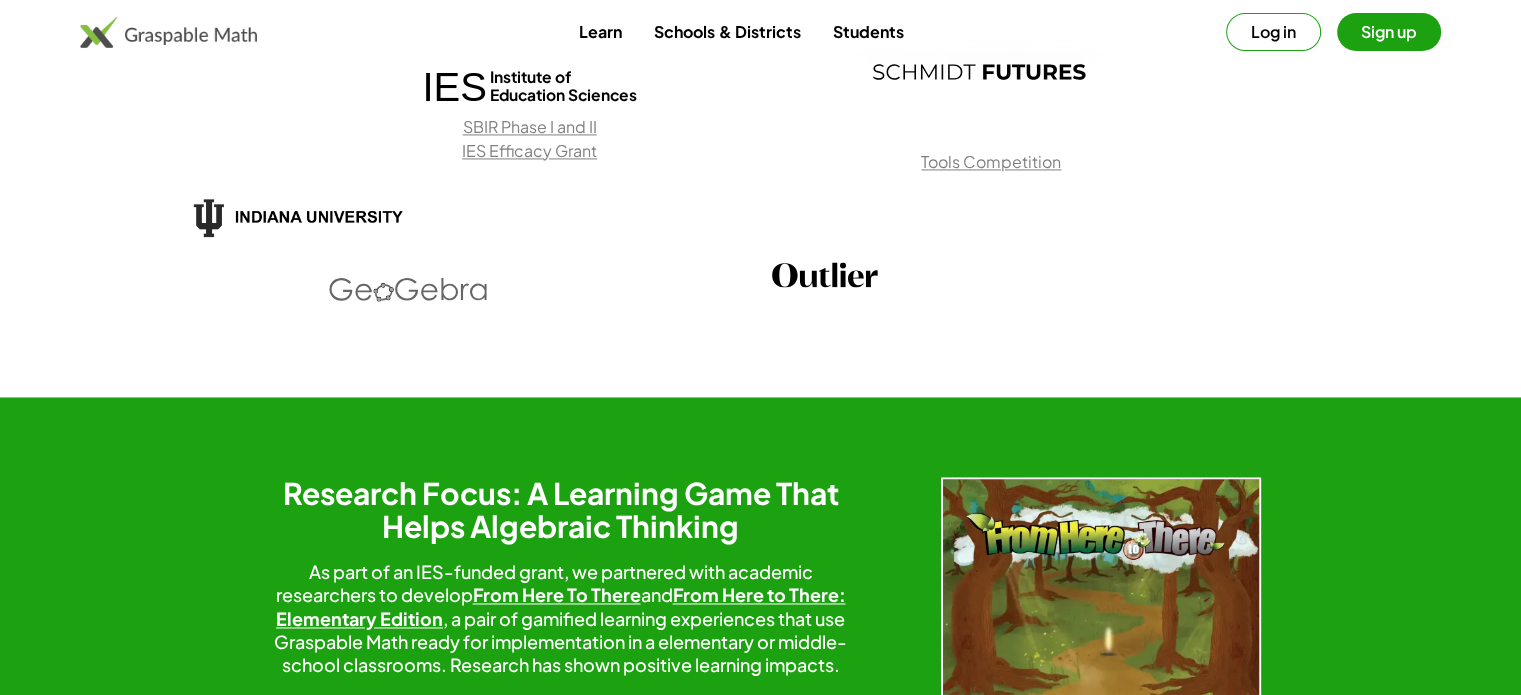 scroll, scrollTop: 3599, scrollLeft: 0, axis: vertical 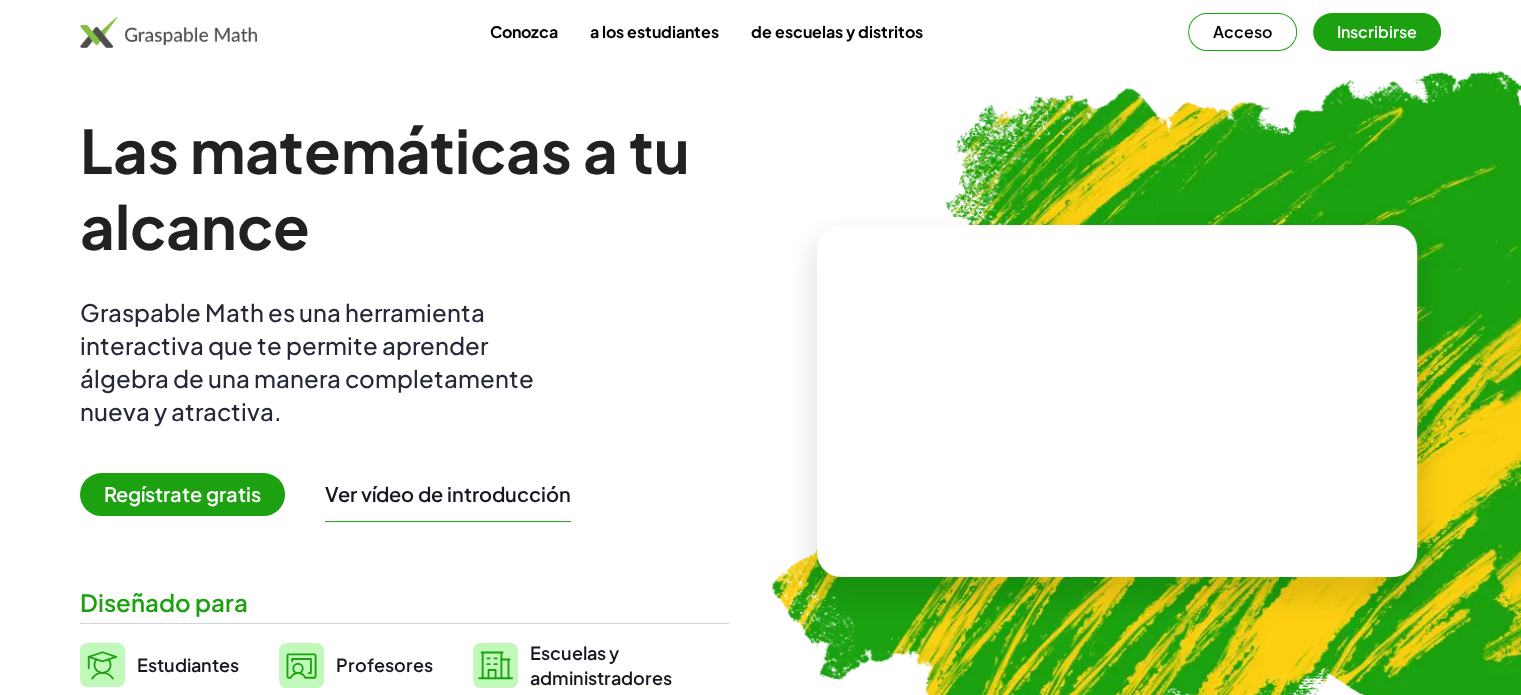 click on "Inscribirse" at bounding box center (1377, 31) 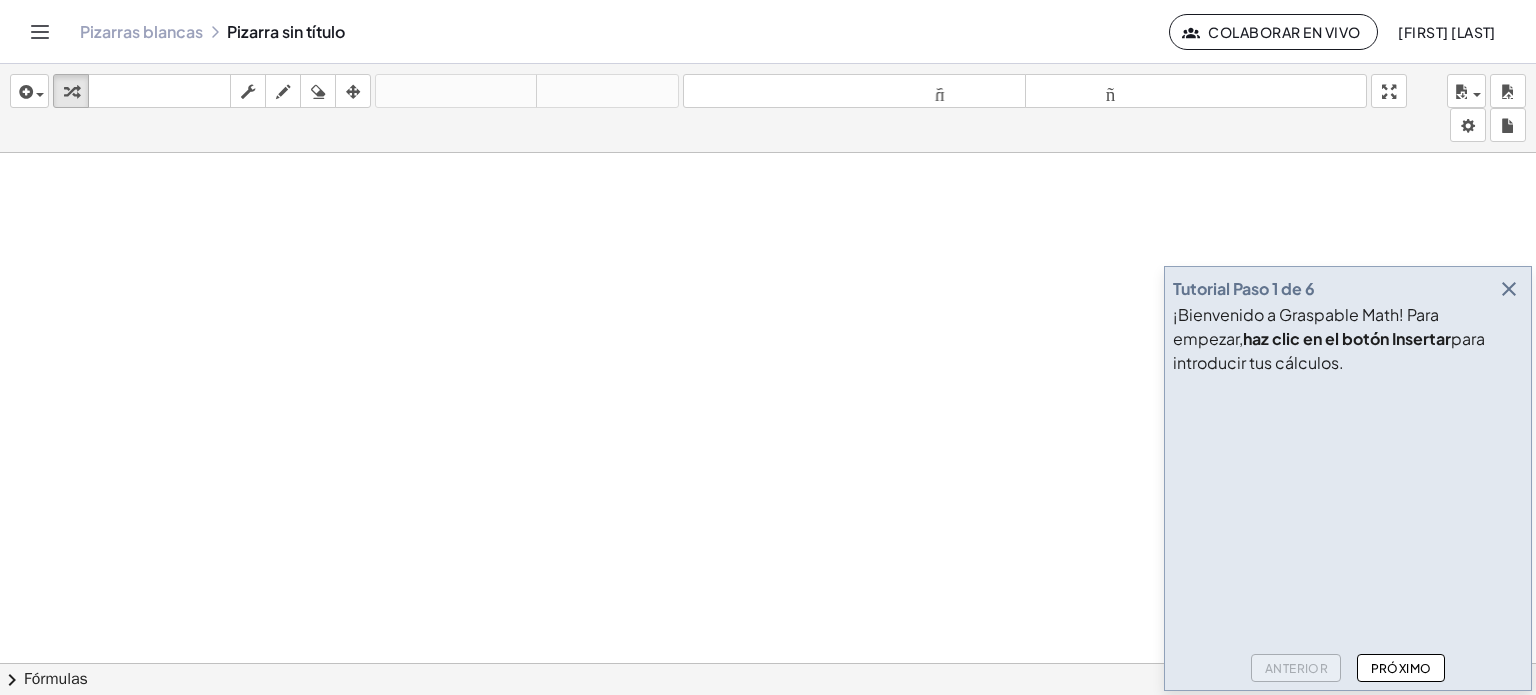 click at bounding box center [768, 678] 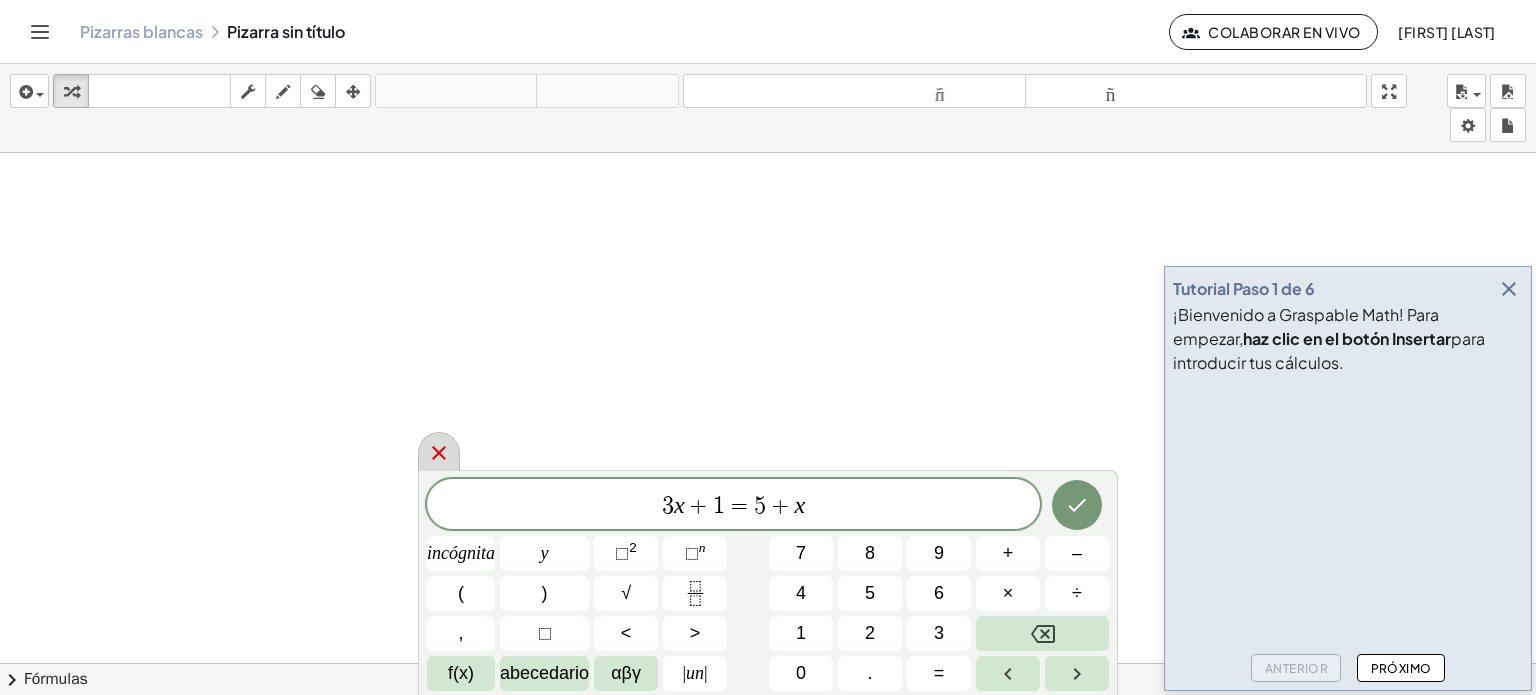 click 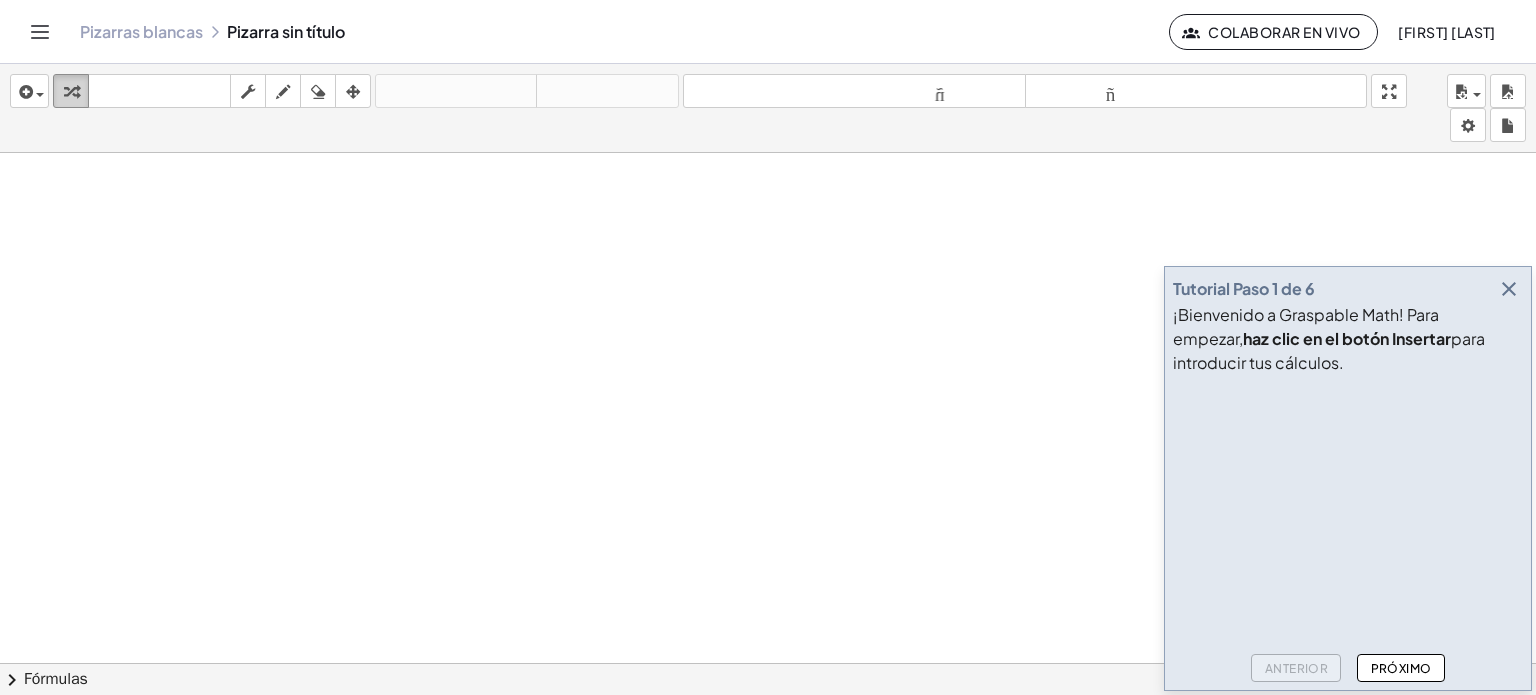 click at bounding box center (71, 91) 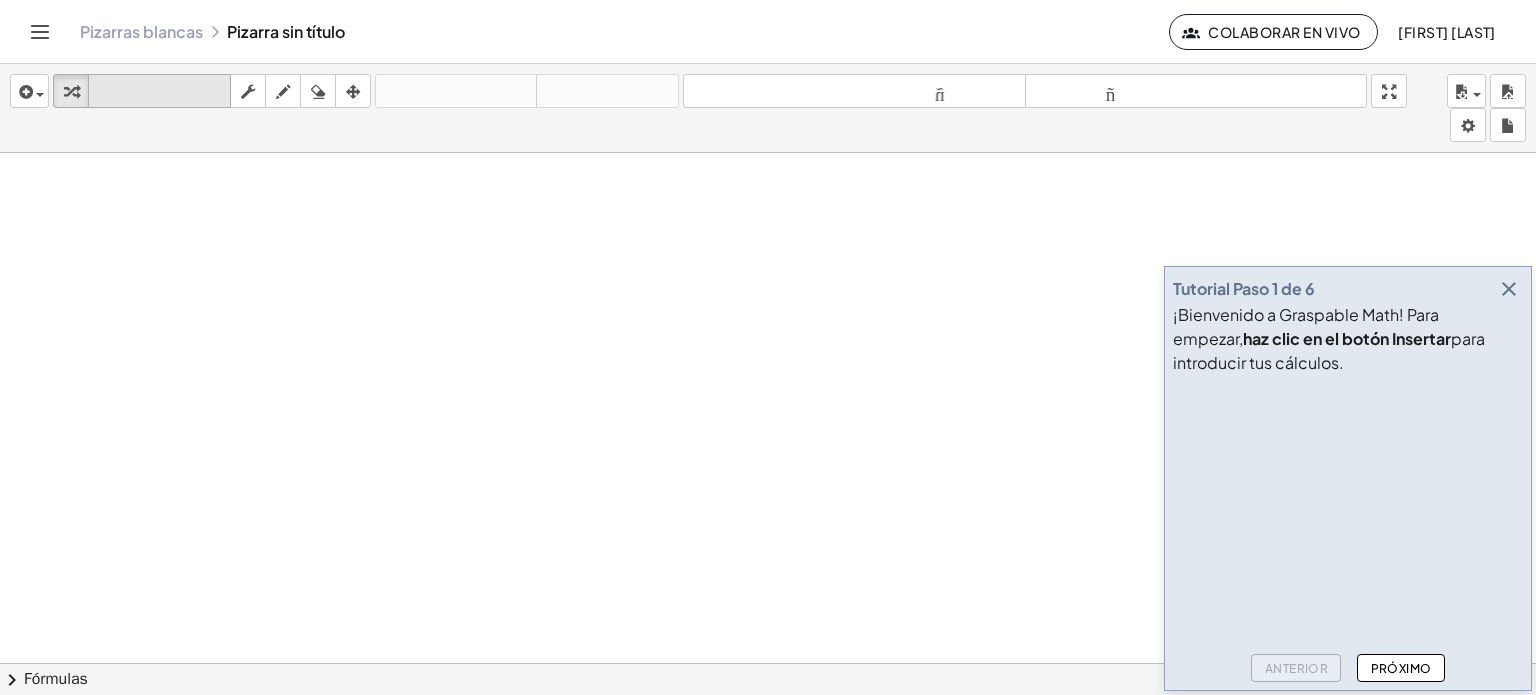 click on "teclado" at bounding box center [159, 91] 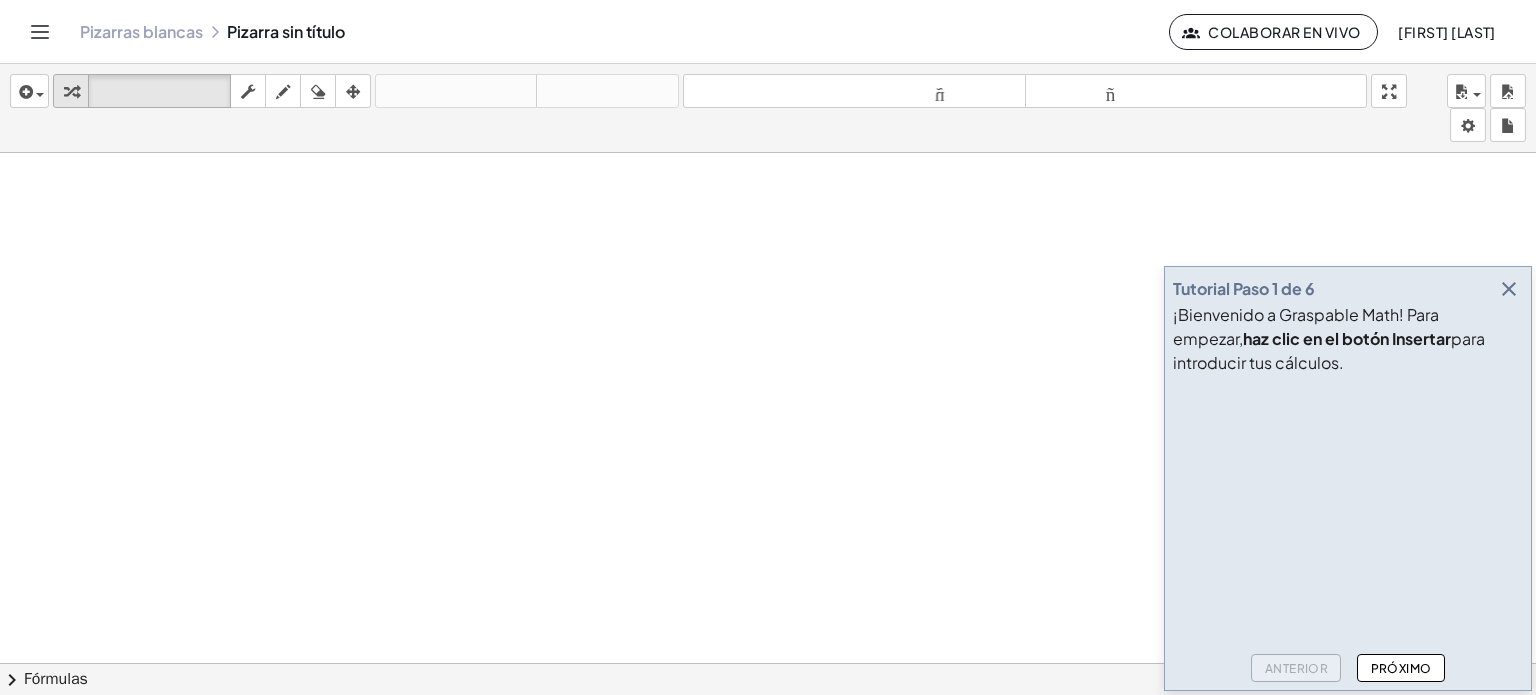 click at bounding box center [71, 92] 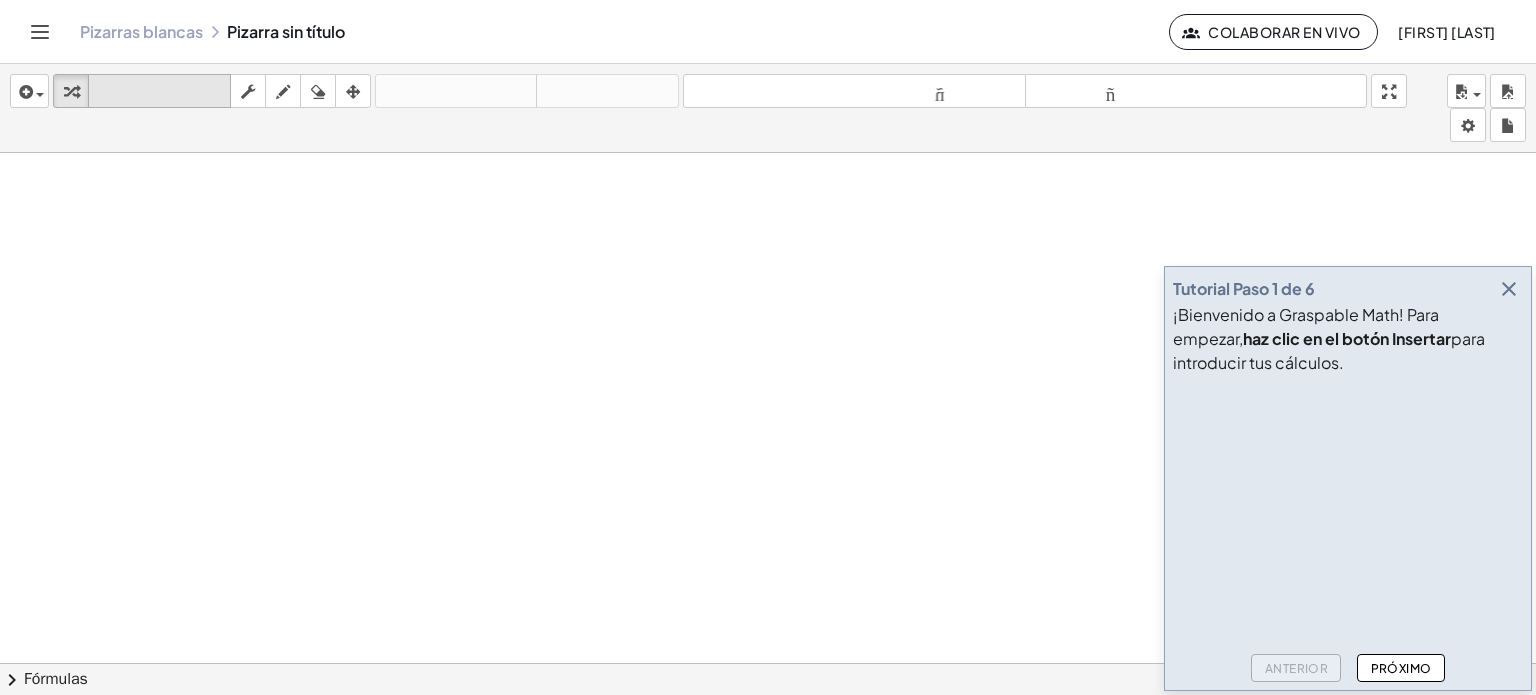 click on "teclado" at bounding box center (159, 91) 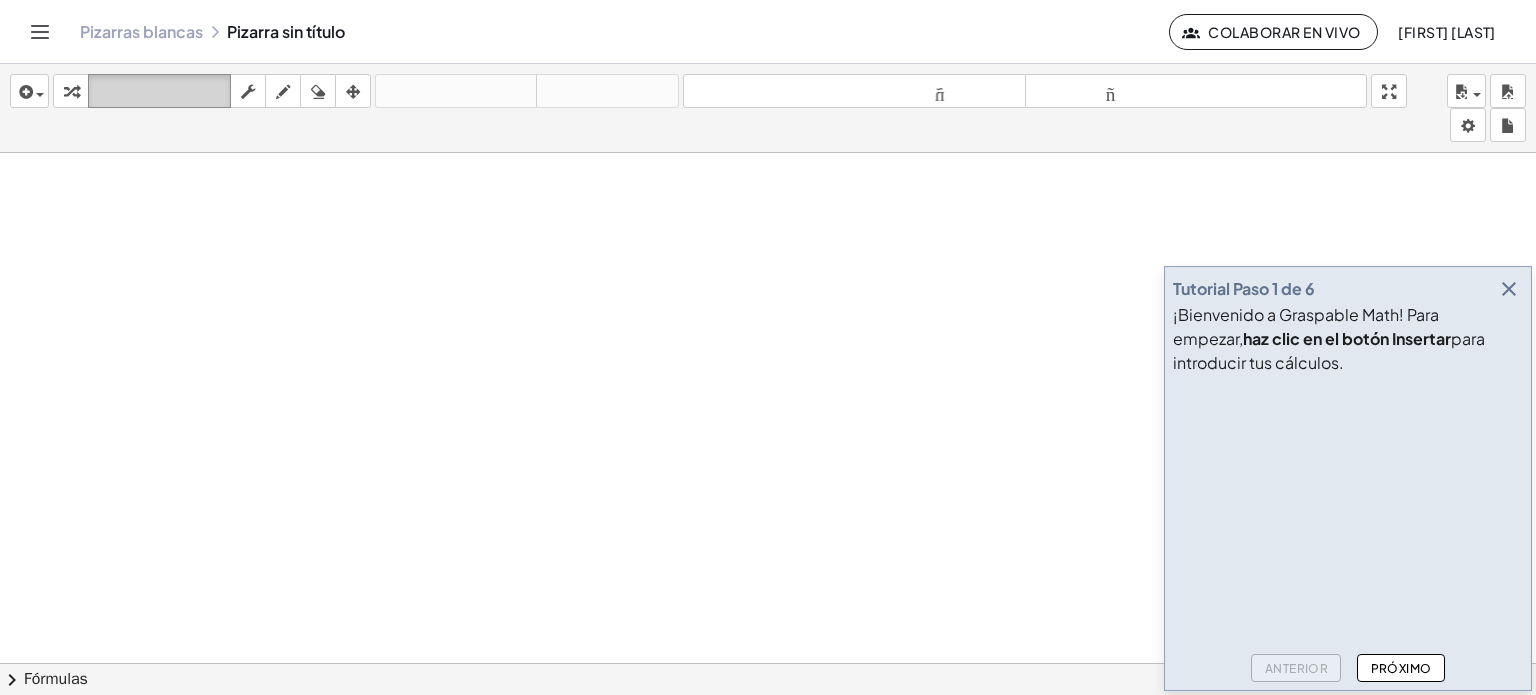 click on "teclado teclado" at bounding box center [159, 91] 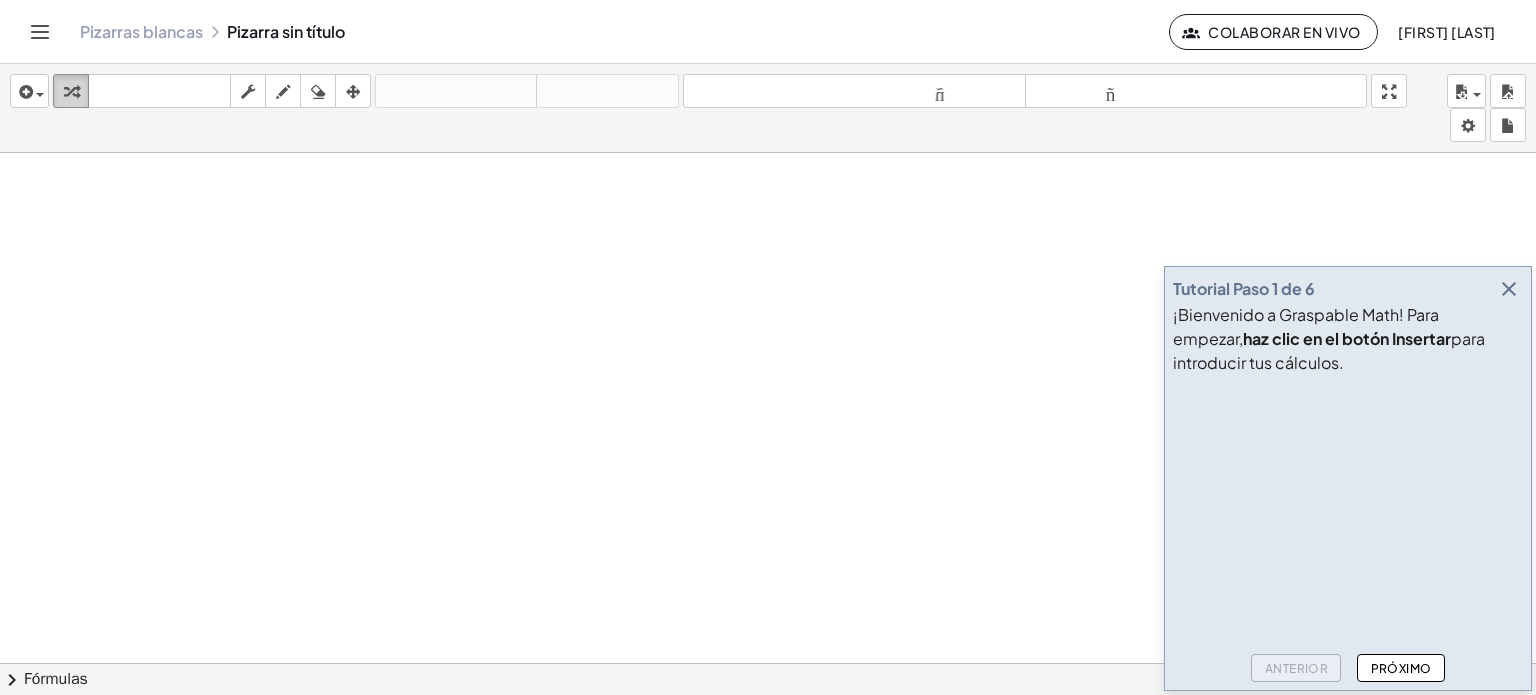 click at bounding box center [71, 91] 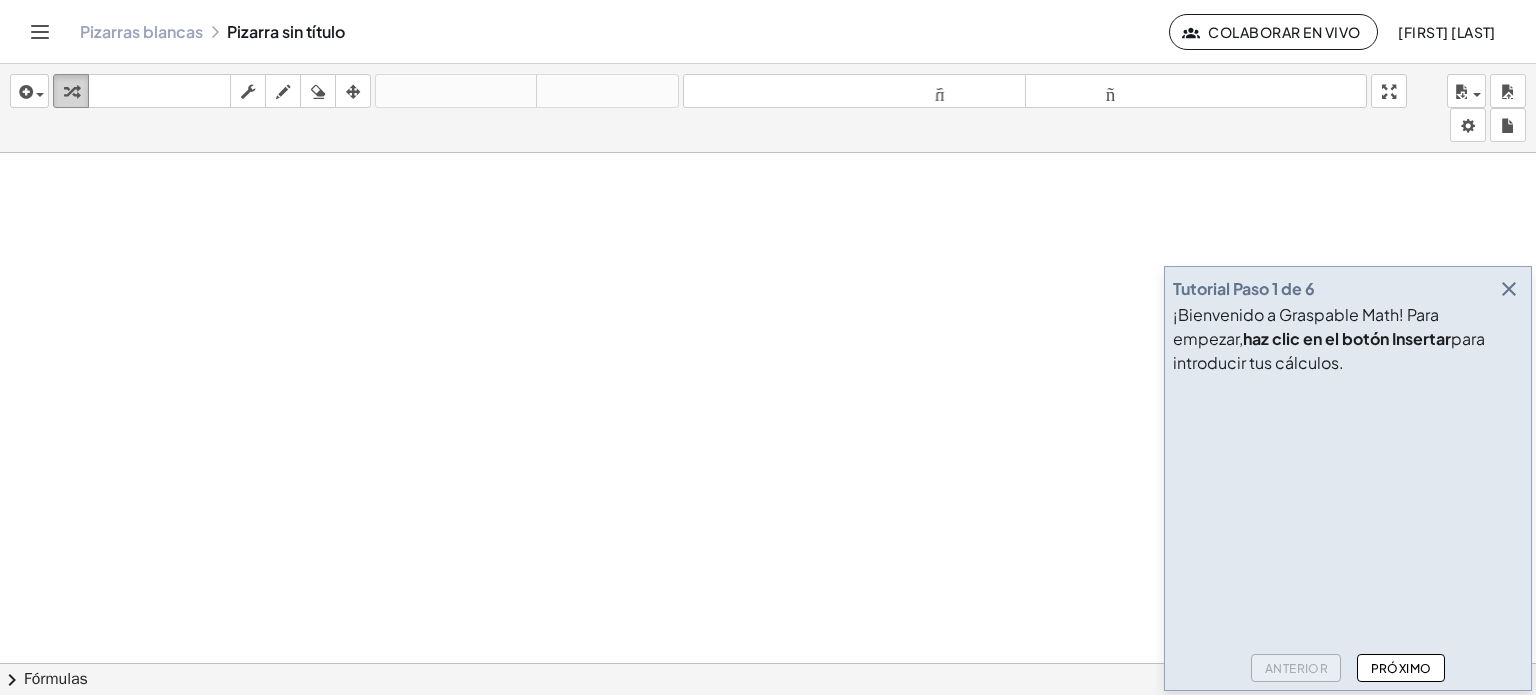 click at bounding box center [71, 92] 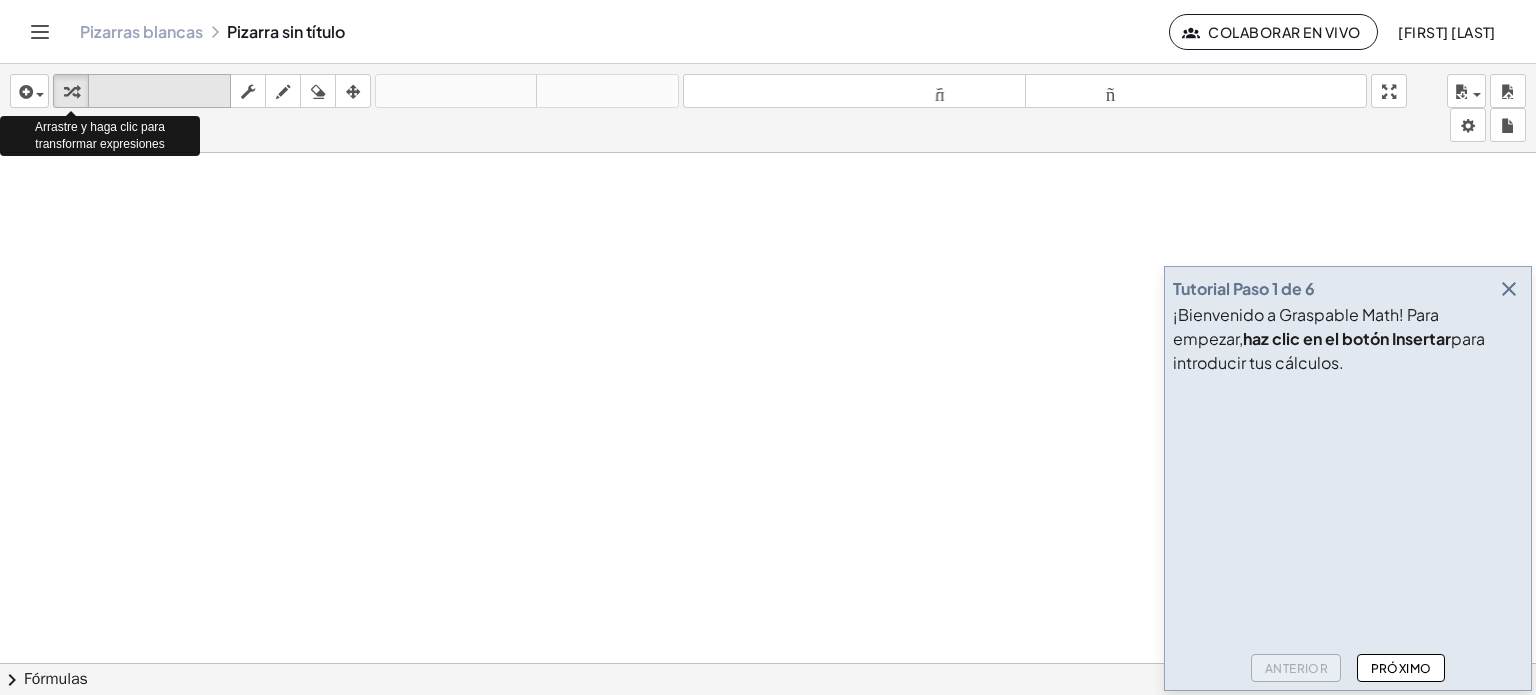 click on "teclado" at bounding box center [159, 91] 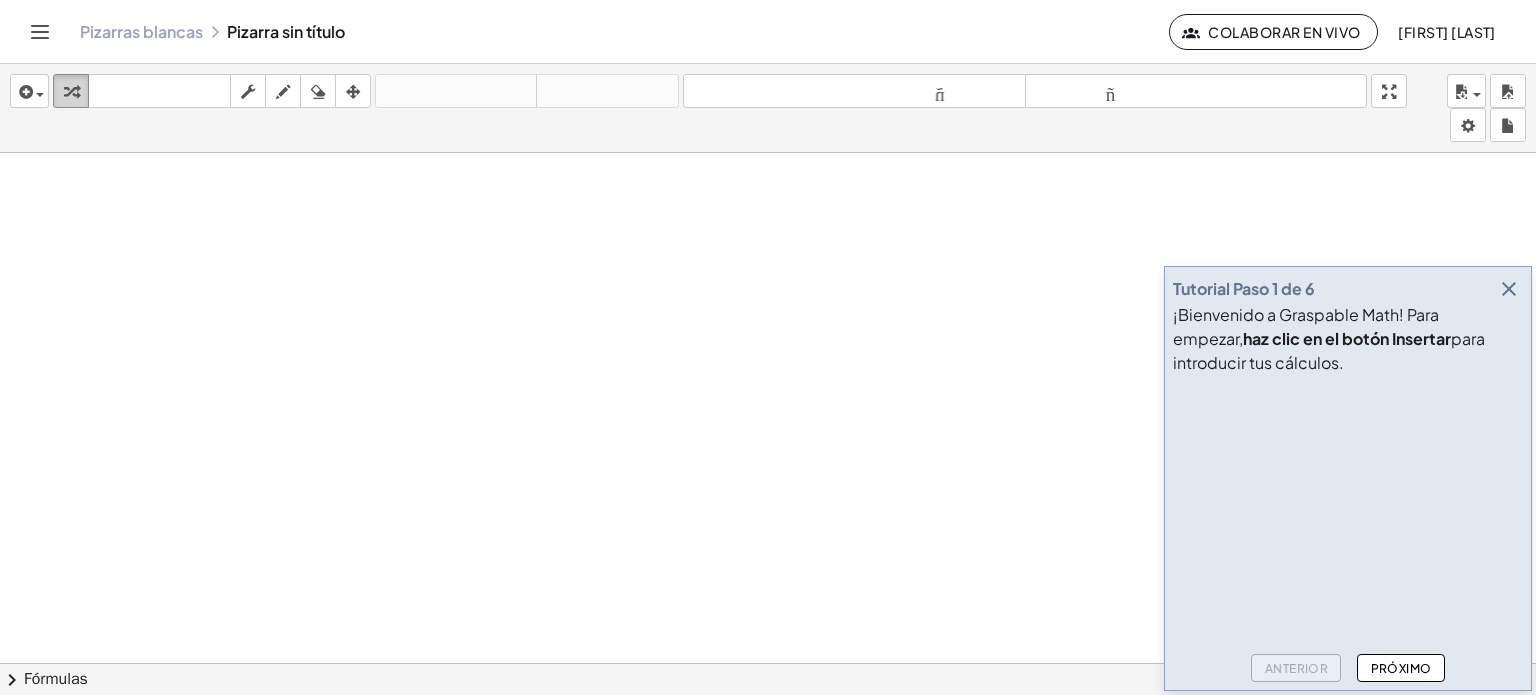 click at bounding box center (71, 92) 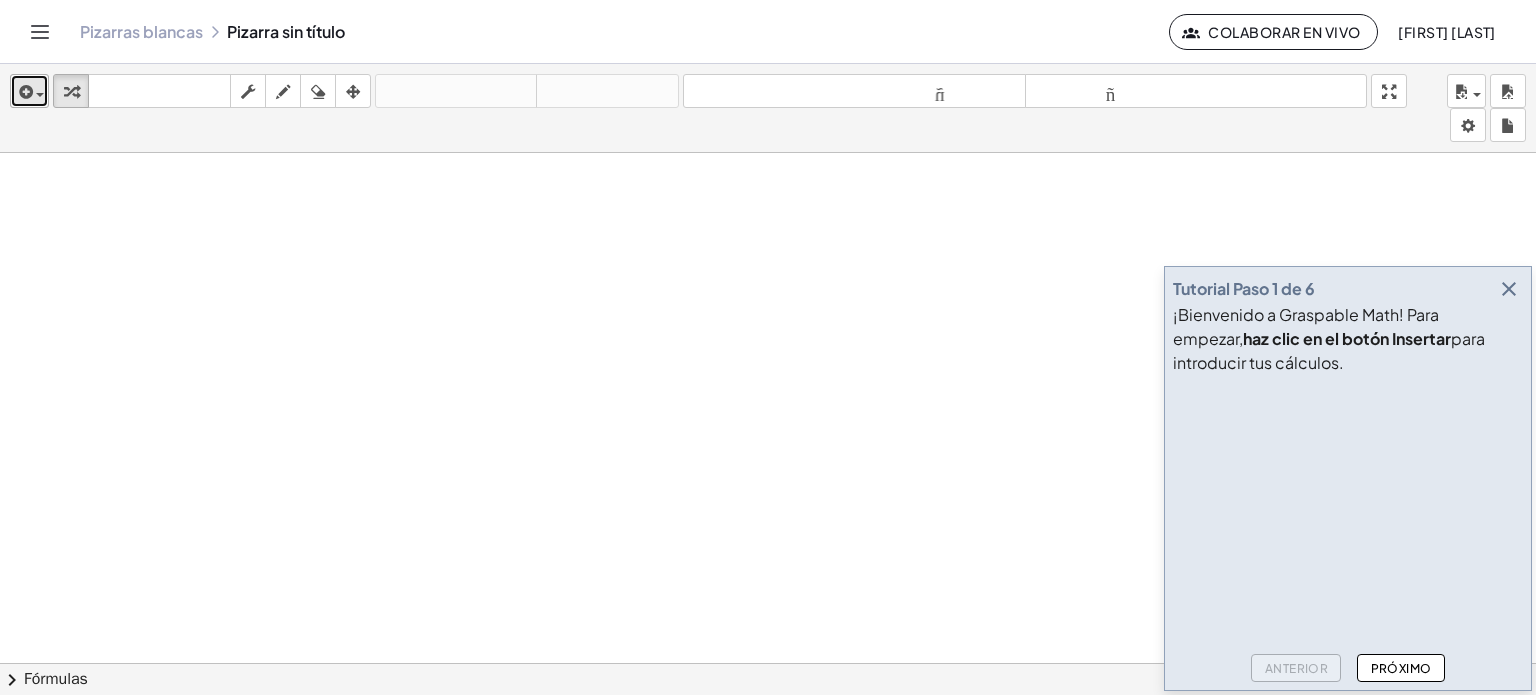 click at bounding box center [40, 95] 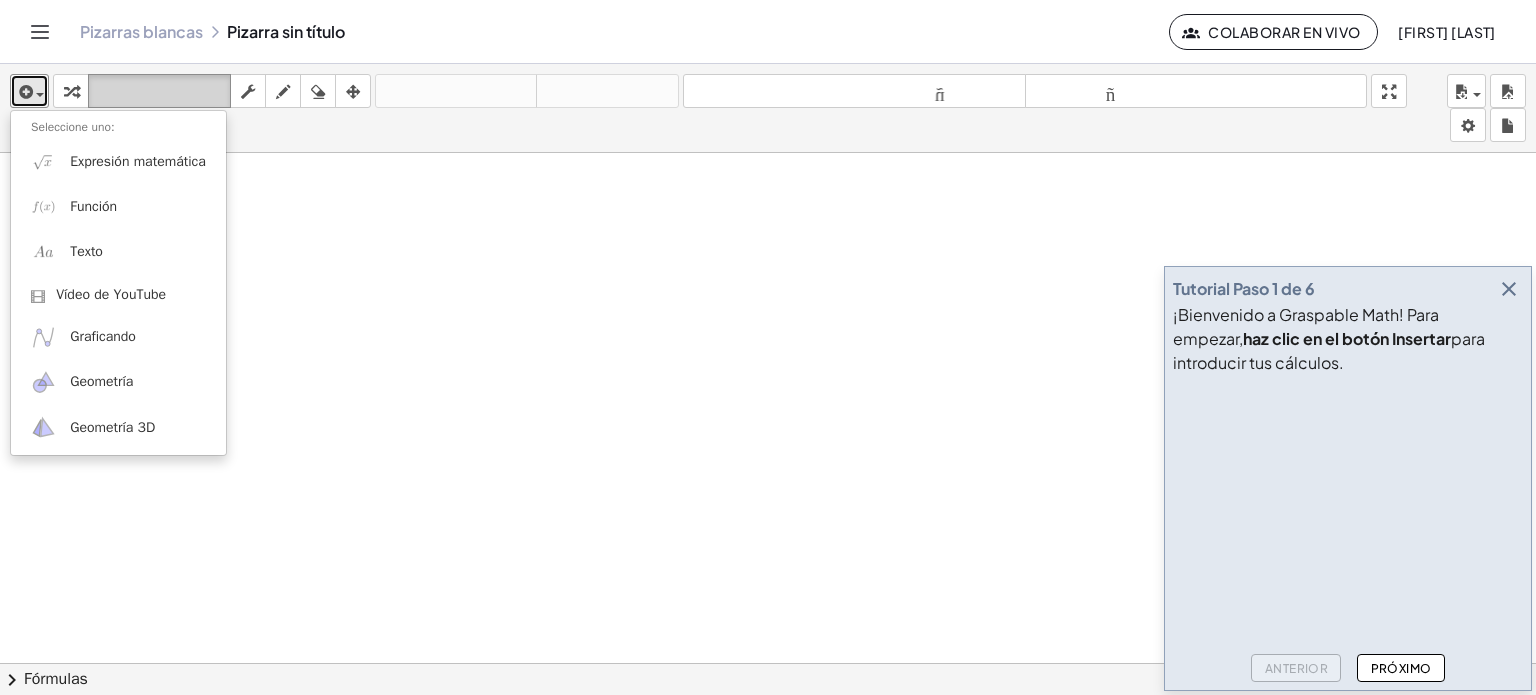 click on "teclado" at bounding box center [159, 91] 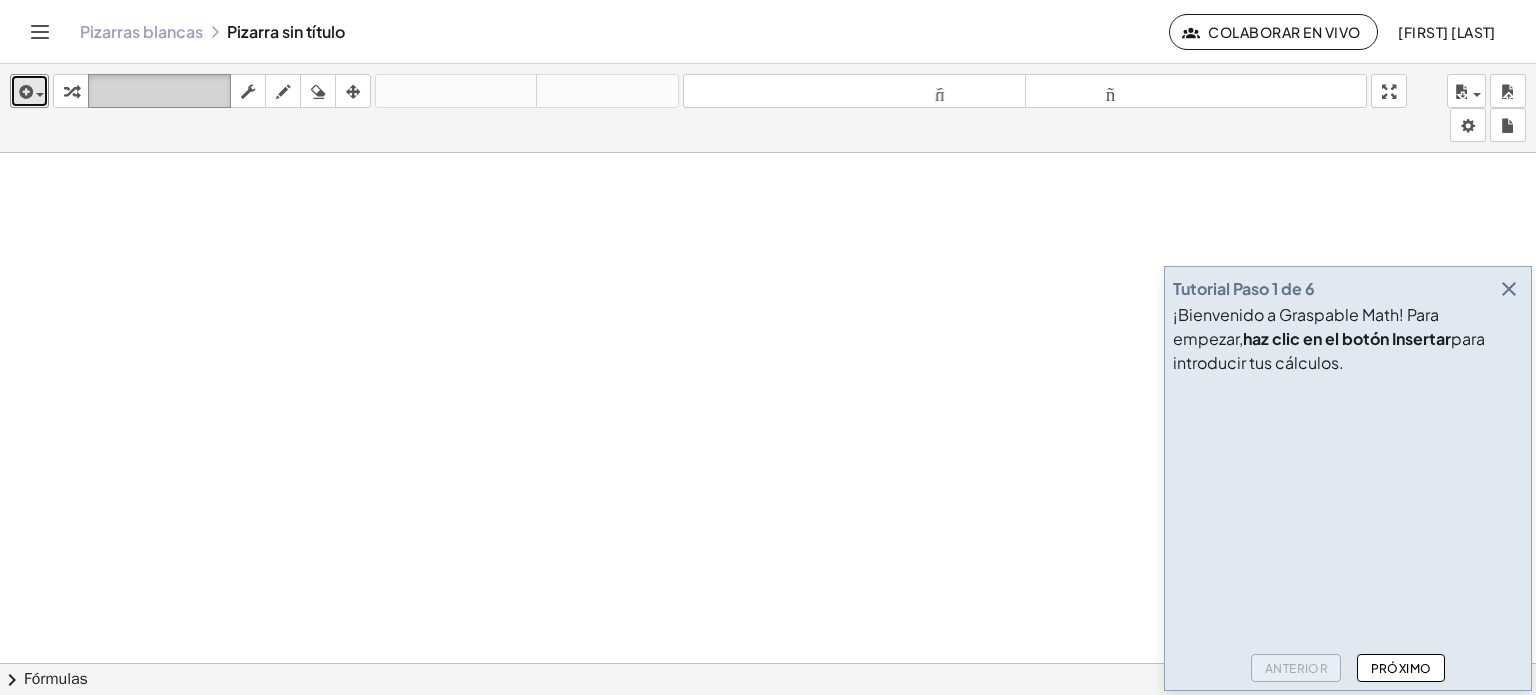 click on "teclado" at bounding box center (159, 91) 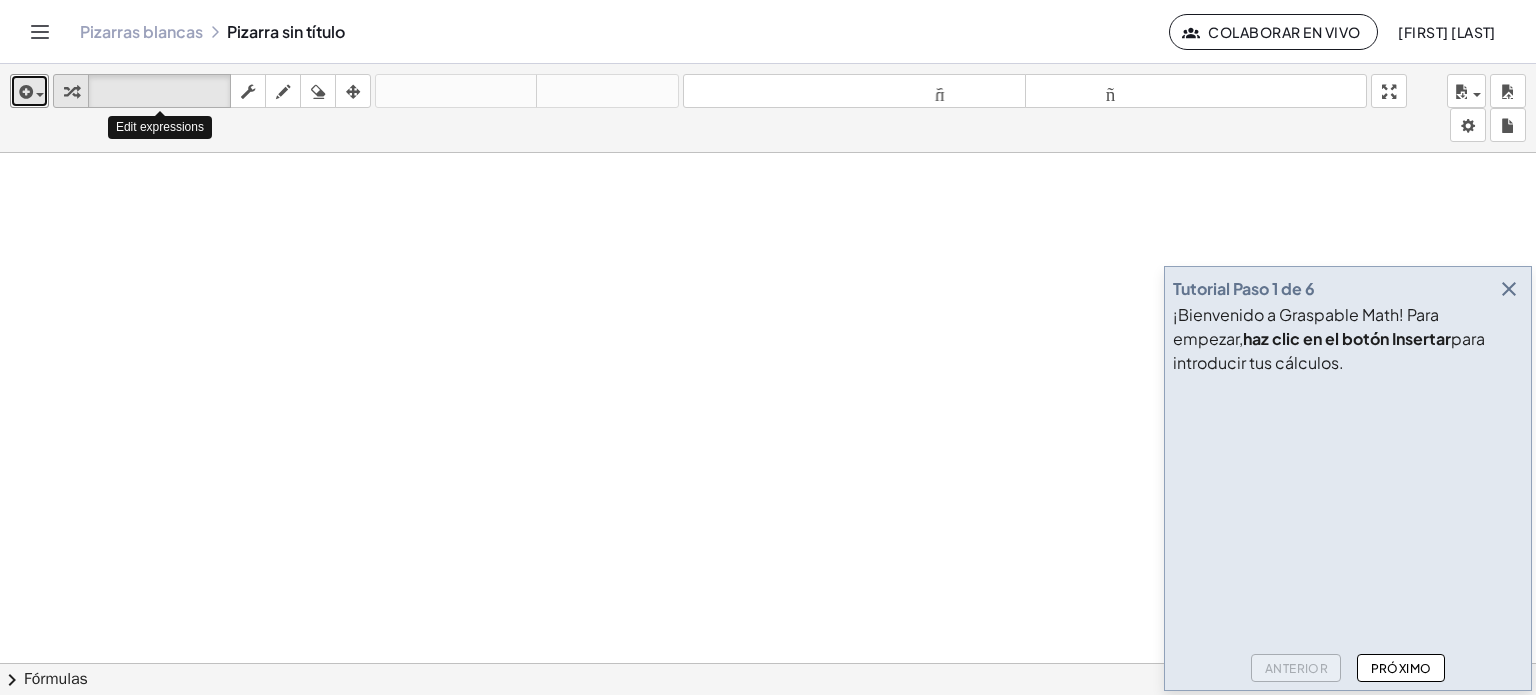 click at bounding box center (71, 91) 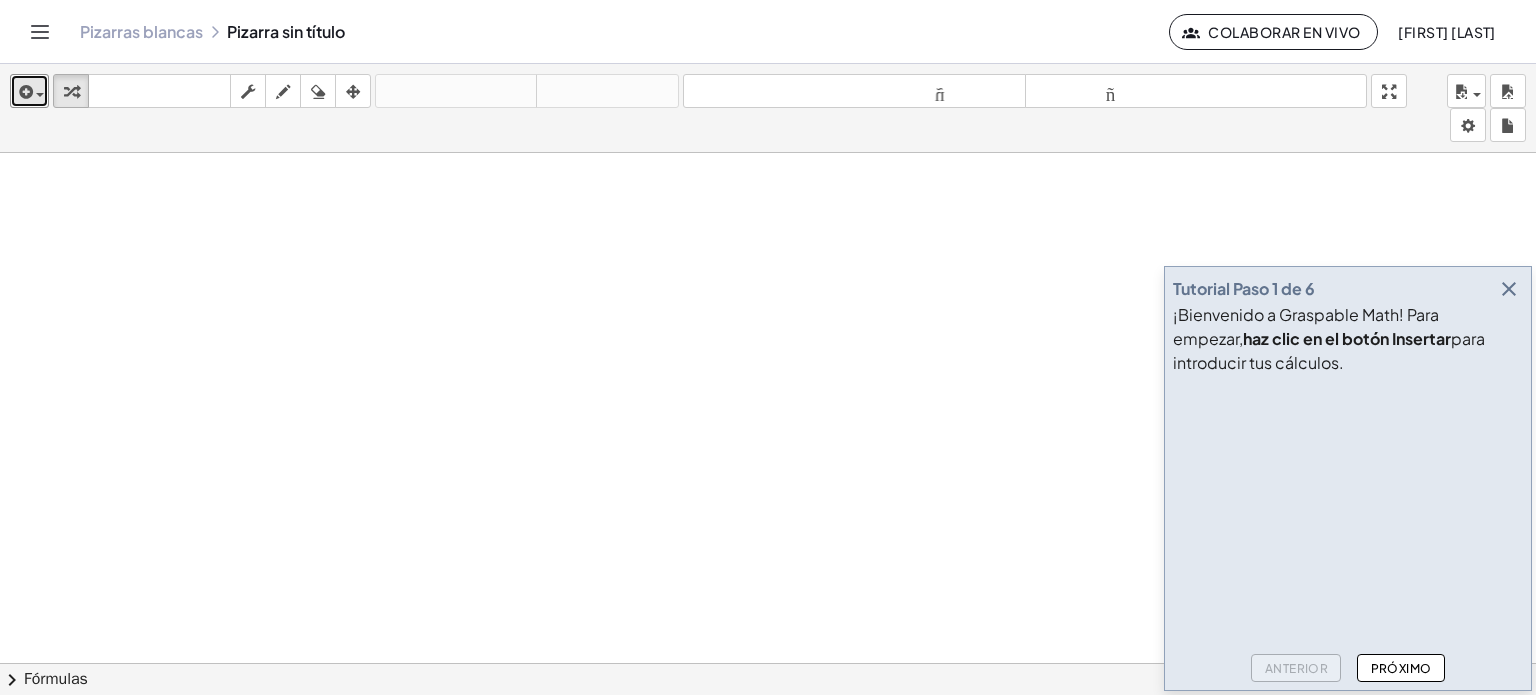 click at bounding box center [768, 678] 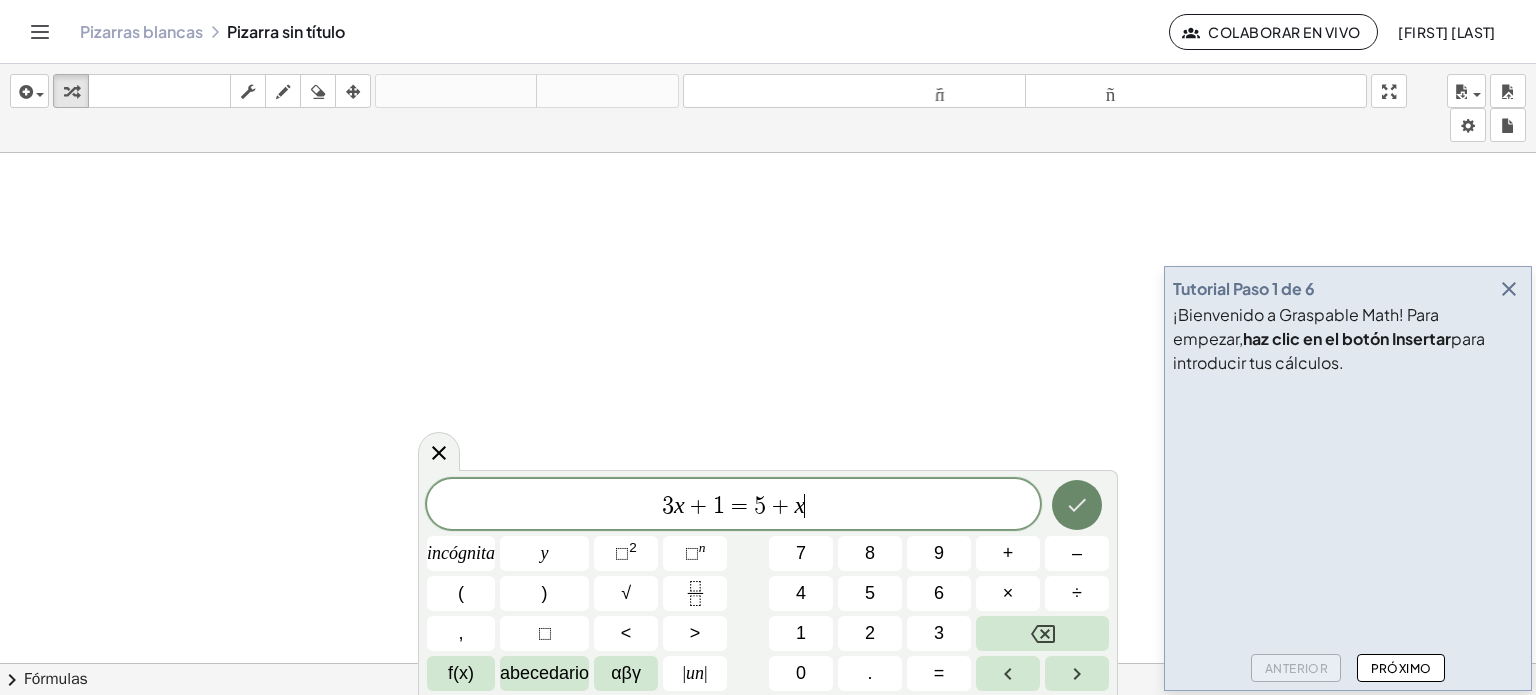 click 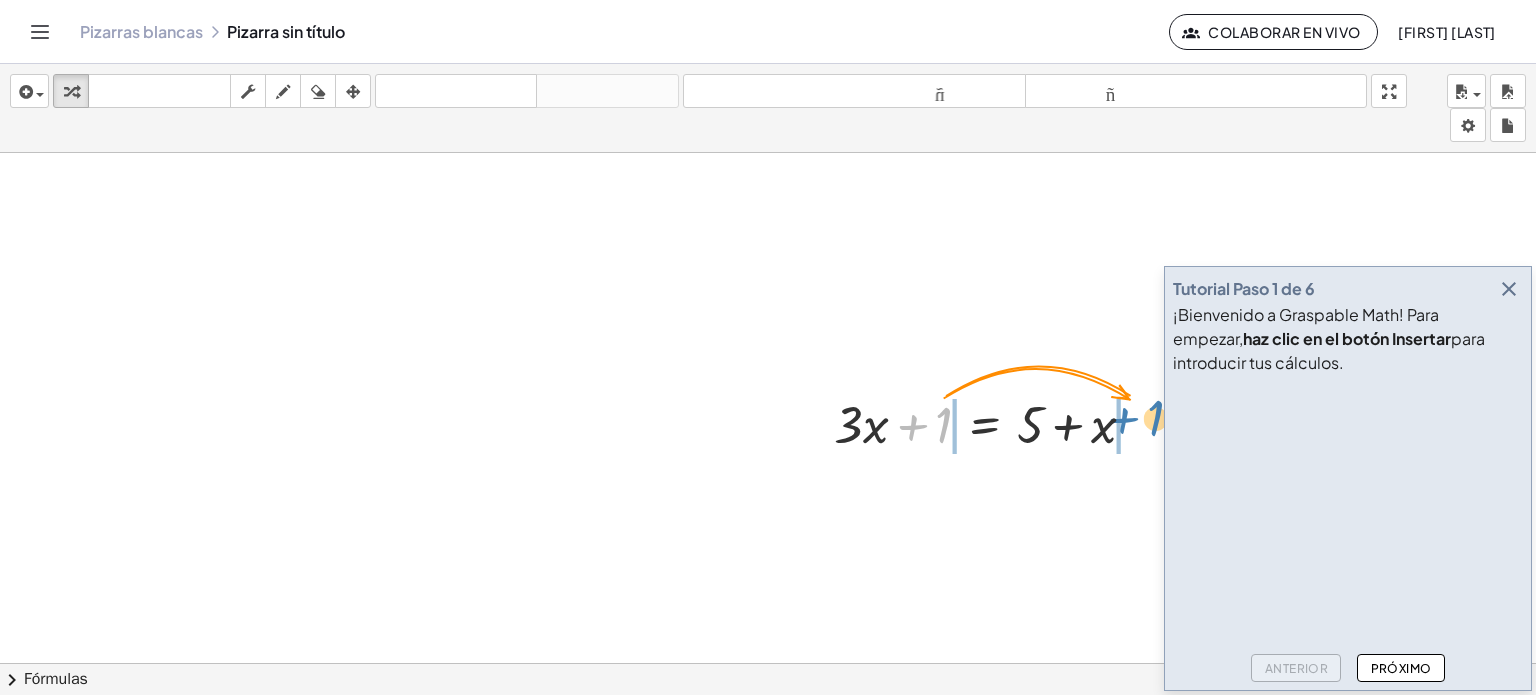 drag, startPoint x: 941, startPoint y: 420, endPoint x: 1151, endPoint y: 413, distance: 210.11664 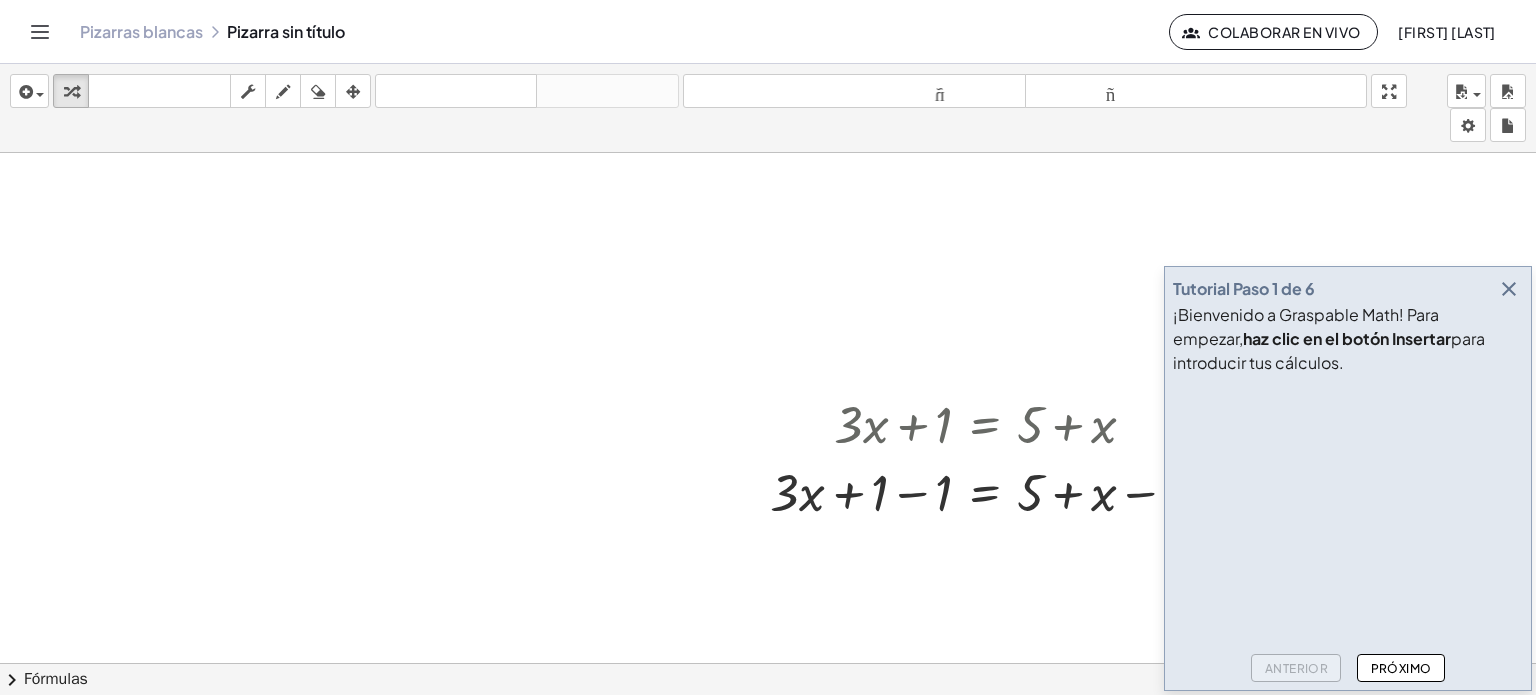 click on "Próximo" at bounding box center [1401, 668] 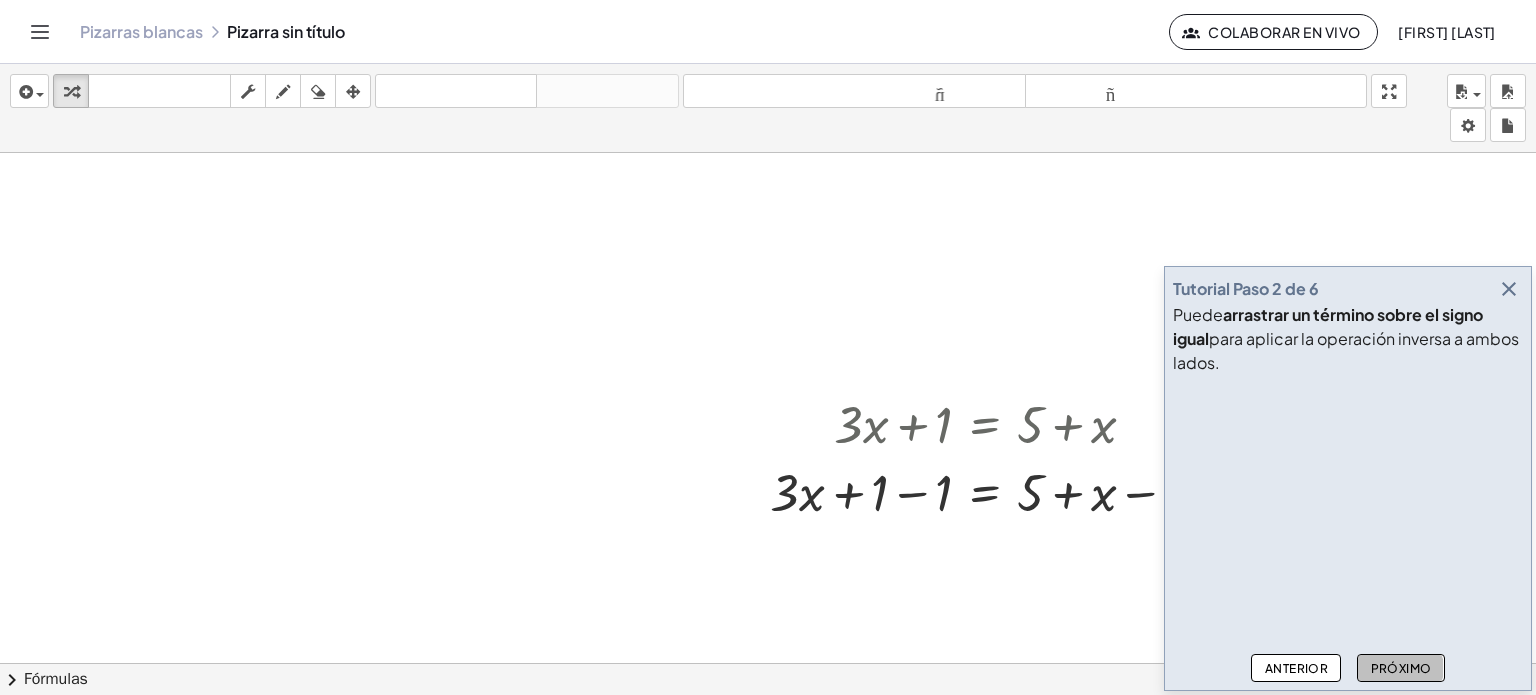 click on "Próximo" at bounding box center (1401, 668) 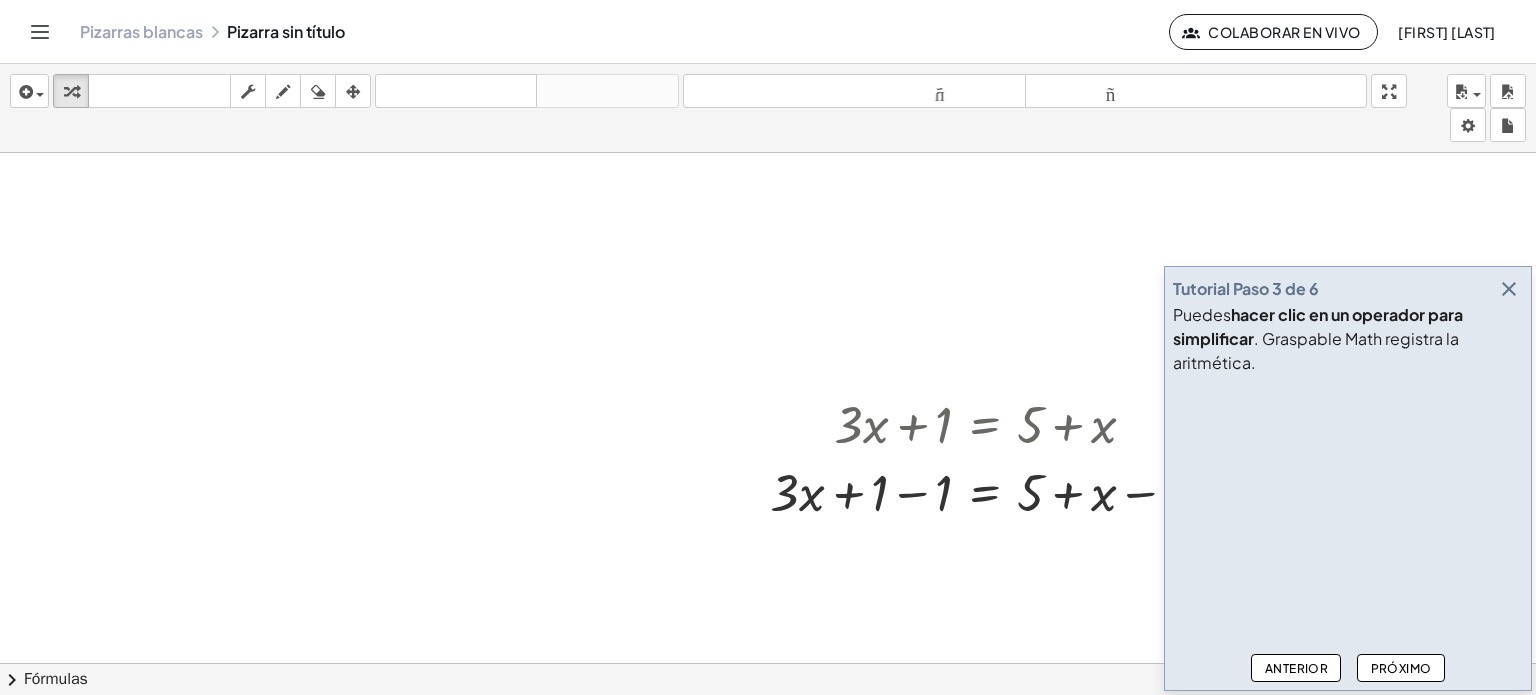 drag, startPoint x: 1002, startPoint y: 450, endPoint x: 703, endPoint y: 391, distance: 304.76547 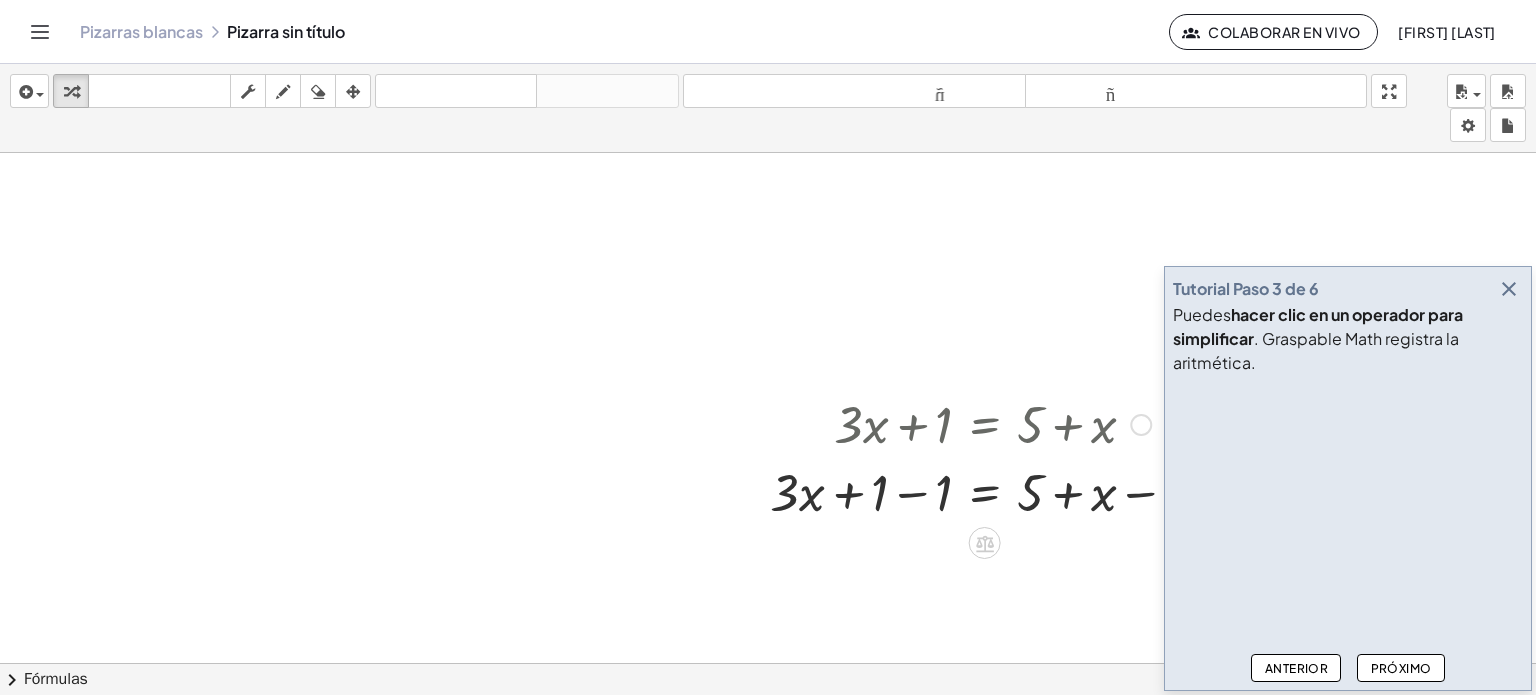 click at bounding box center (992, 491) 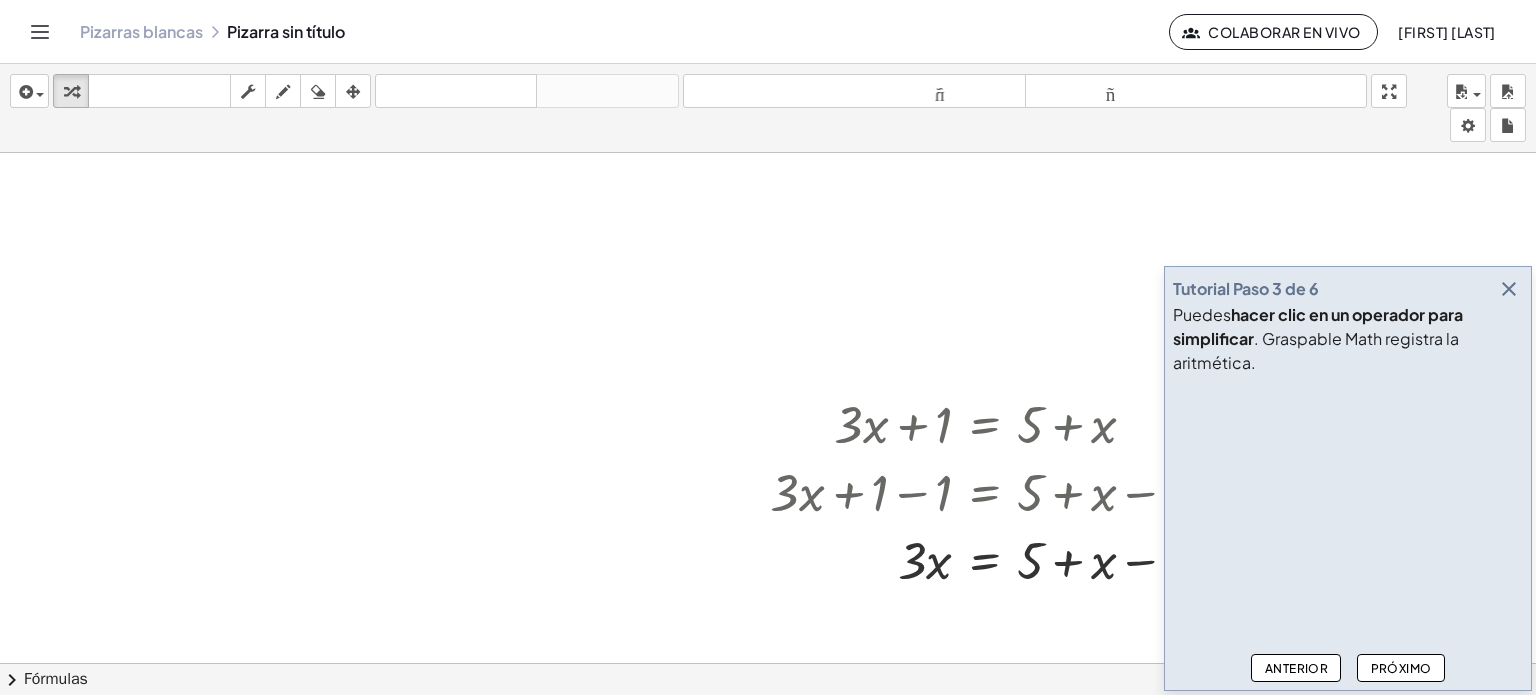 drag, startPoint x: 1432, startPoint y: 283, endPoint x: 1405, endPoint y: 282, distance: 27.018513 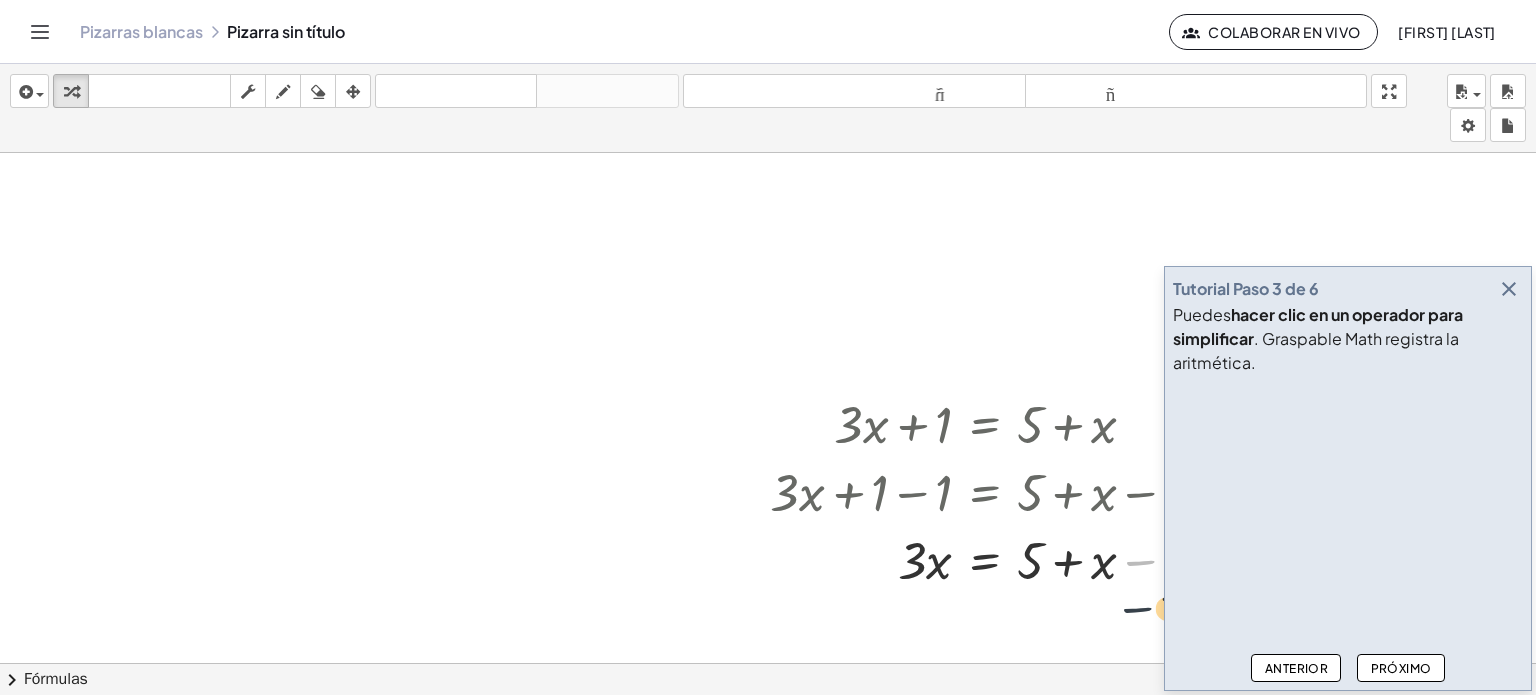 drag, startPoint x: 1119, startPoint y: 572, endPoint x: 1115, endPoint y: 625, distance: 53.15073 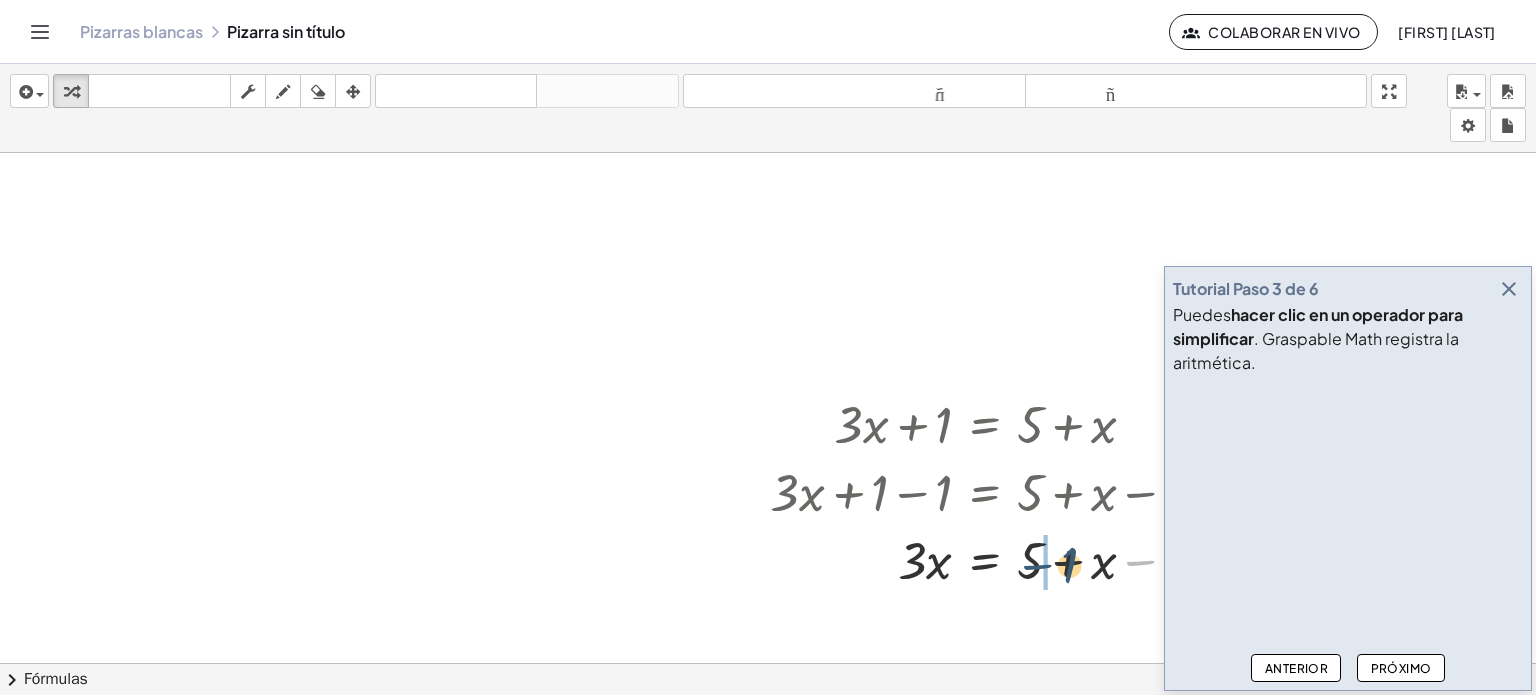 drag, startPoint x: 1148, startPoint y: 561, endPoint x: 1016, endPoint y: 567, distance: 132.13629 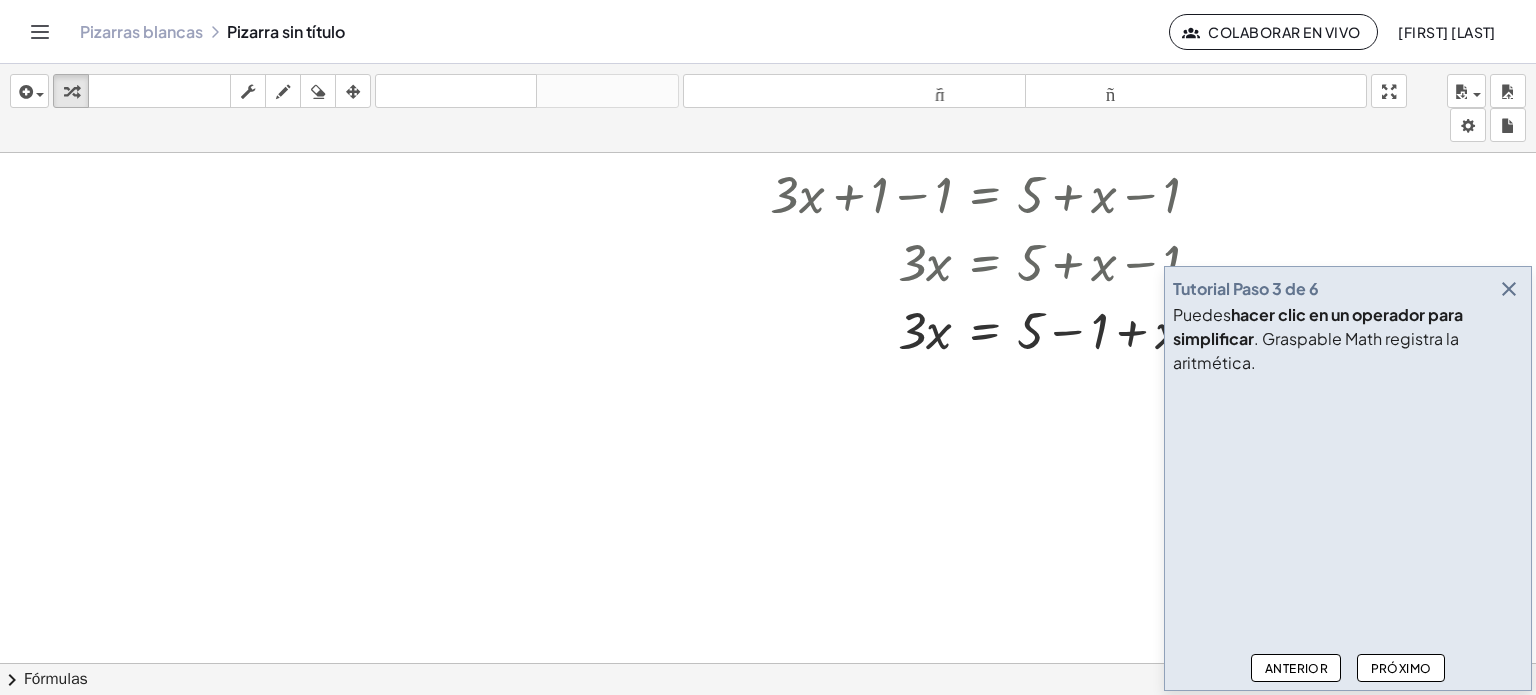 scroll, scrollTop: 300, scrollLeft: 0, axis: vertical 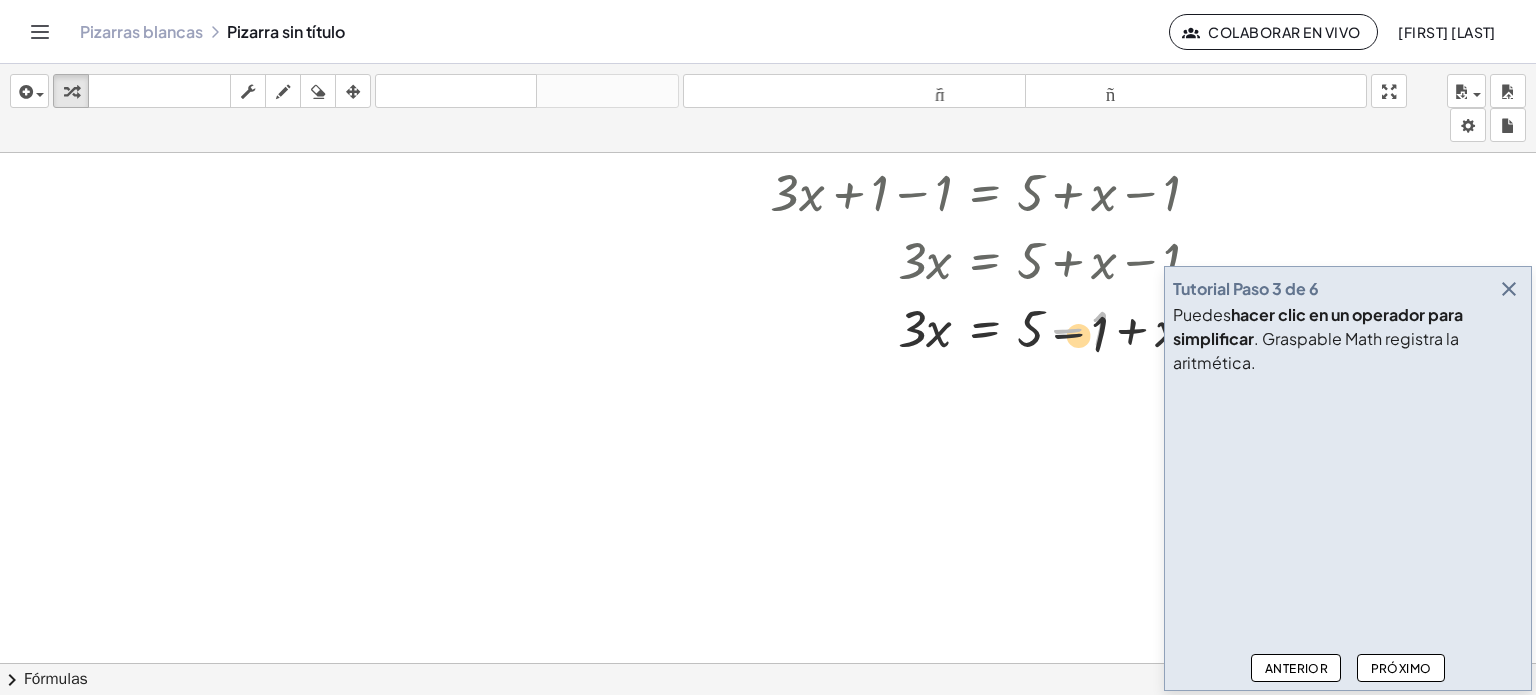 drag, startPoint x: 1064, startPoint y: 329, endPoint x: 1066, endPoint y: 379, distance: 50.039986 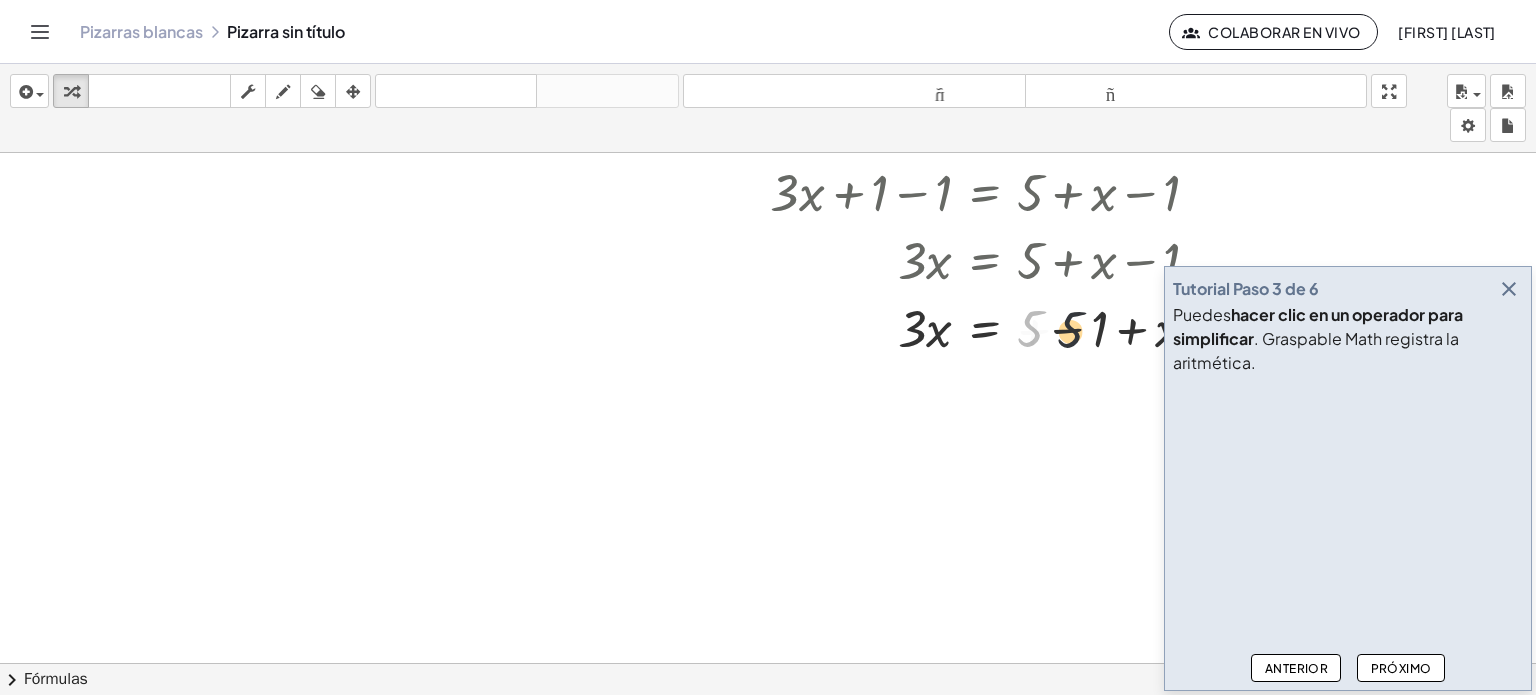drag, startPoint x: 1036, startPoint y: 339, endPoint x: 1082, endPoint y: 340, distance: 46.010868 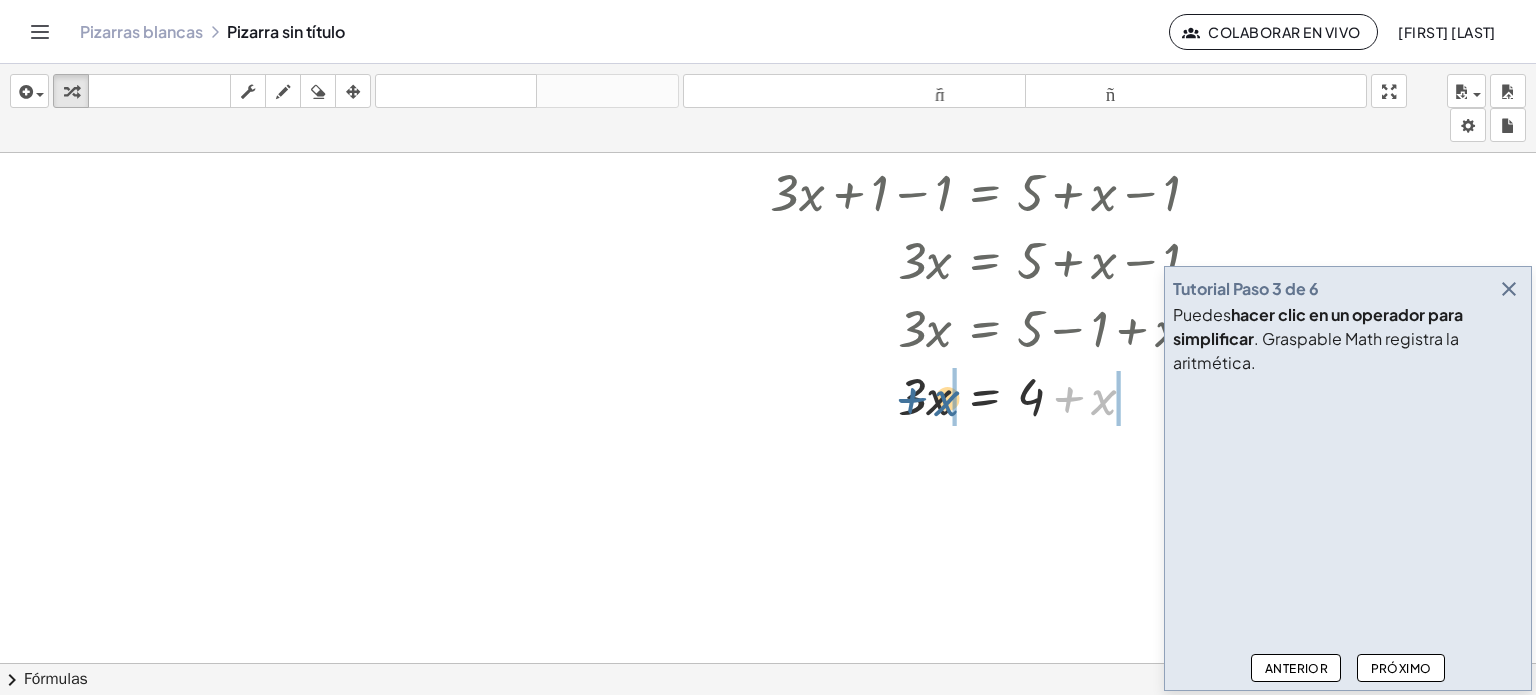 drag, startPoint x: 1097, startPoint y: 411, endPoint x: 934, endPoint y: 411, distance: 163 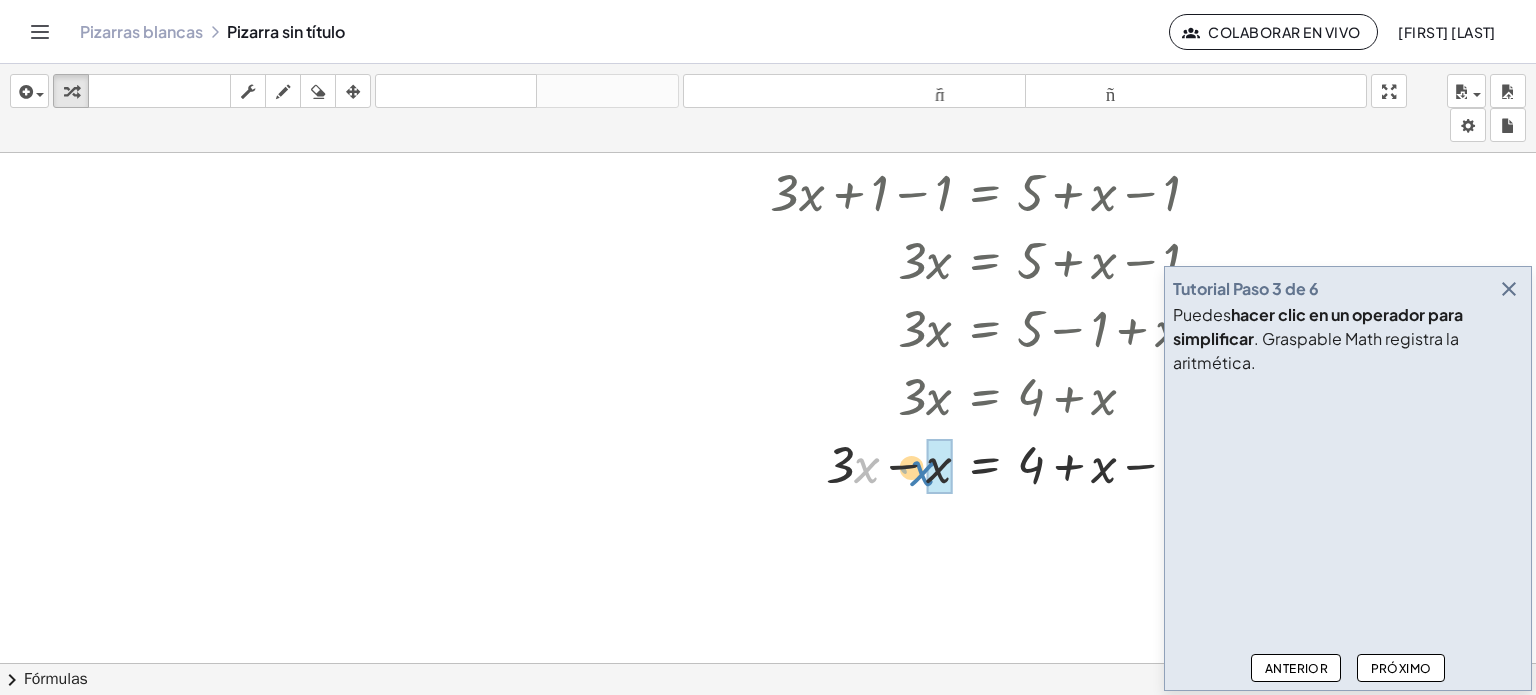 drag, startPoint x: 868, startPoint y: 468, endPoint x: 936, endPoint y: 472, distance: 68.117546 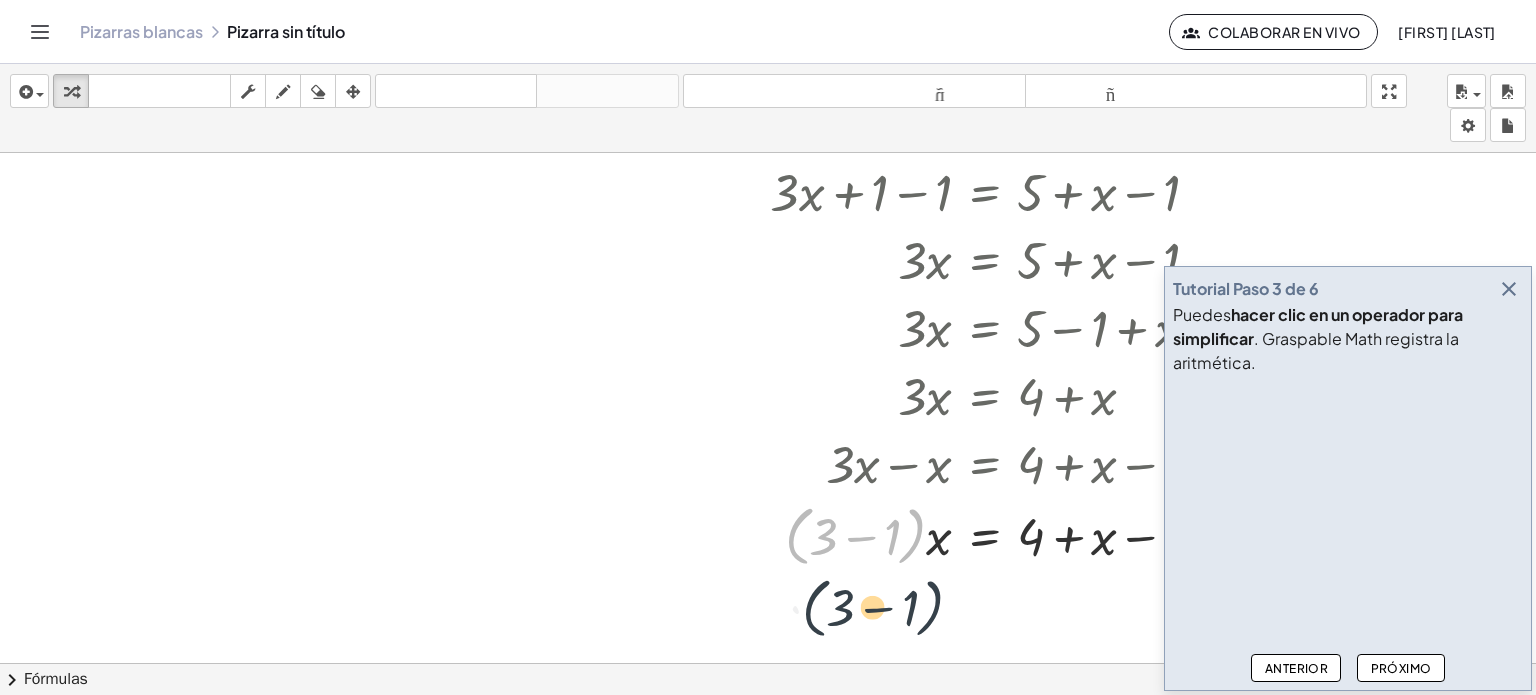 drag, startPoint x: 919, startPoint y: 539, endPoint x: 938, endPoint y: 620, distance: 83.198555 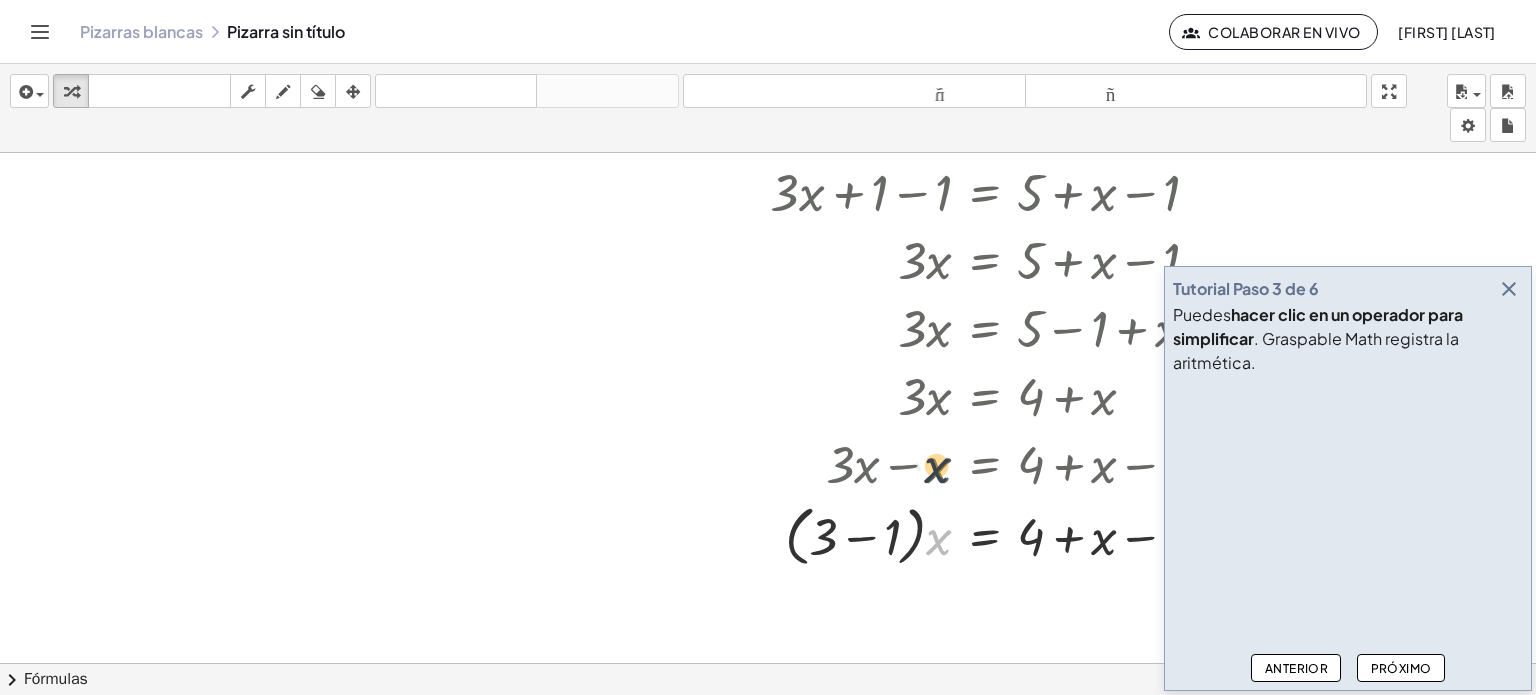 drag, startPoint x: 927, startPoint y: 542, endPoint x: 921, endPoint y: 455, distance: 87.20665 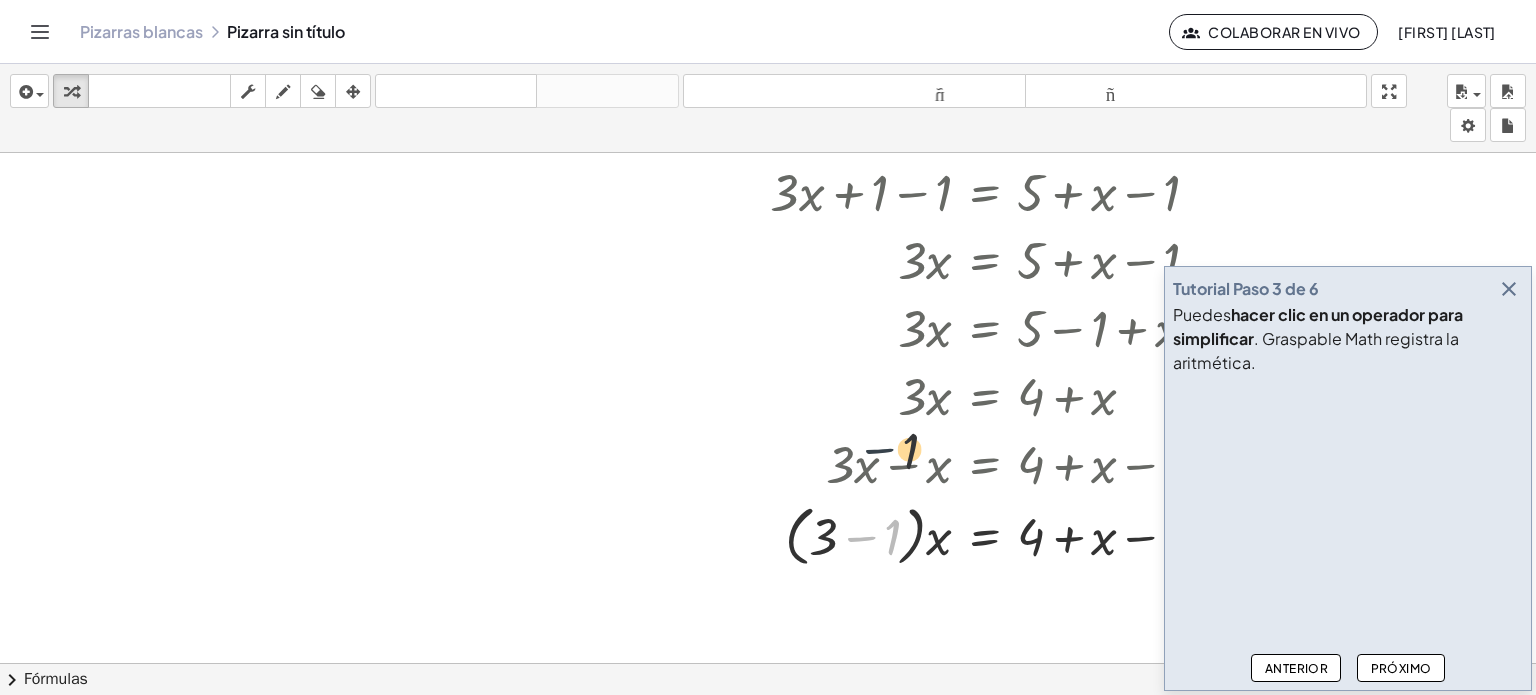 drag, startPoint x: 861, startPoint y: 543, endPoint x: 883, endPoint y: 442, distance: 103.36827 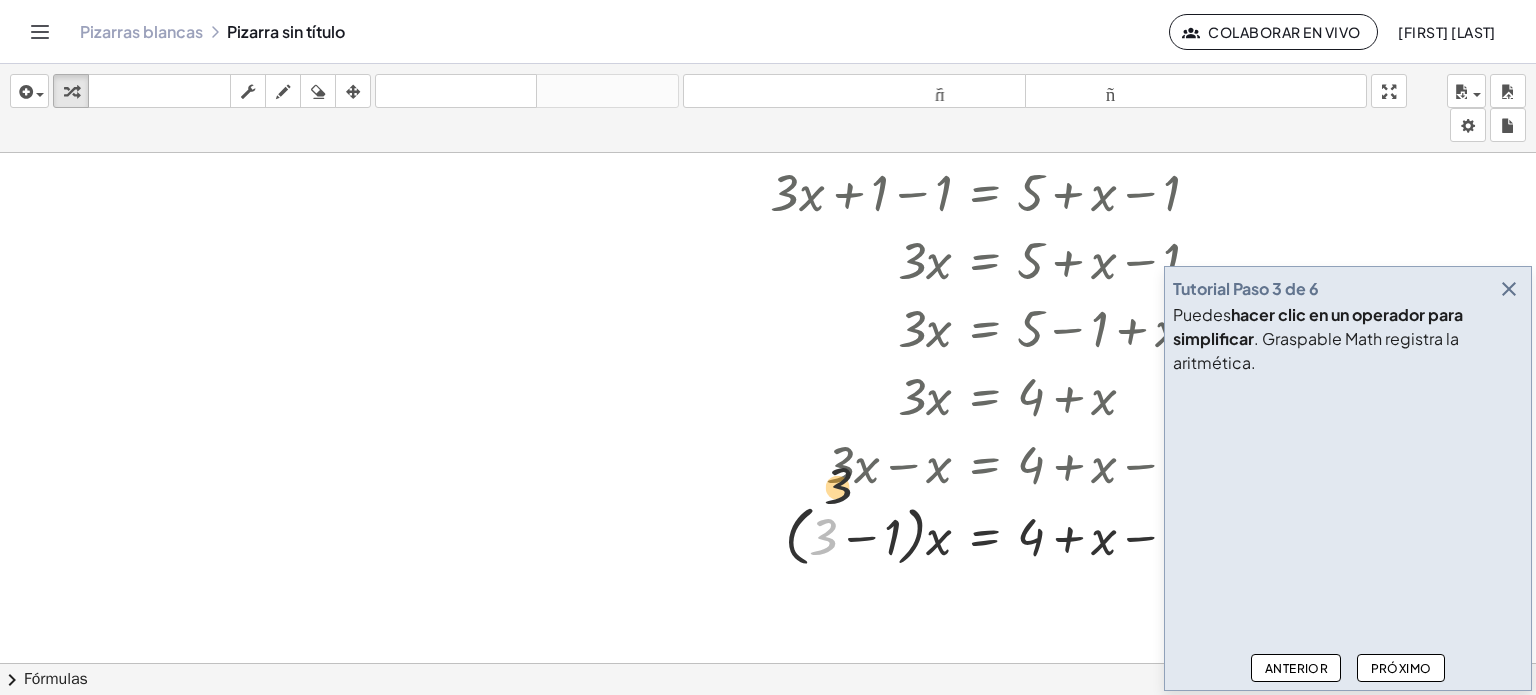 drag, startPoint x: 820, startPoint y: 543, endPoint x: 850, endPoint y: 449, distance: 98.67117 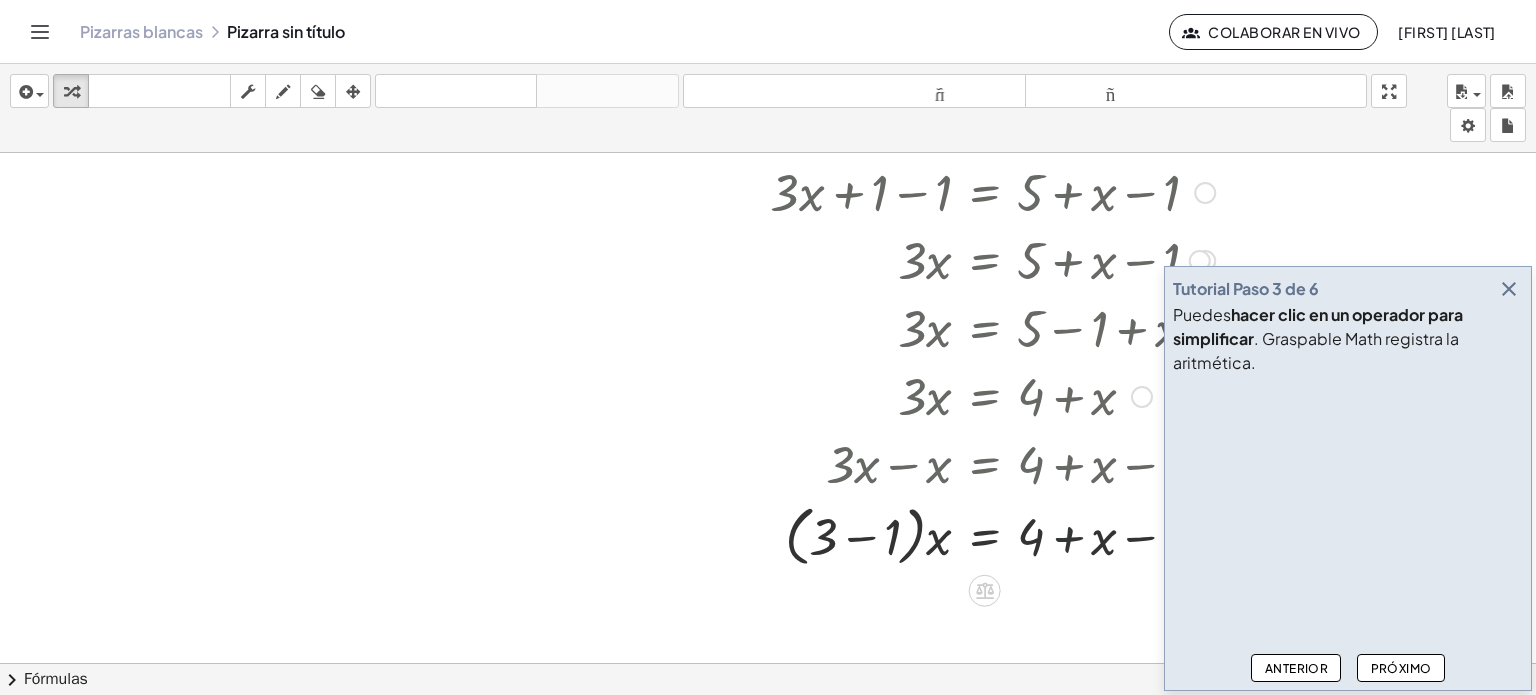 drag, startPoint x: 1050, startPoint y: 547, endPoint x: 1060, endPoint y: 548, distance: 10.049875 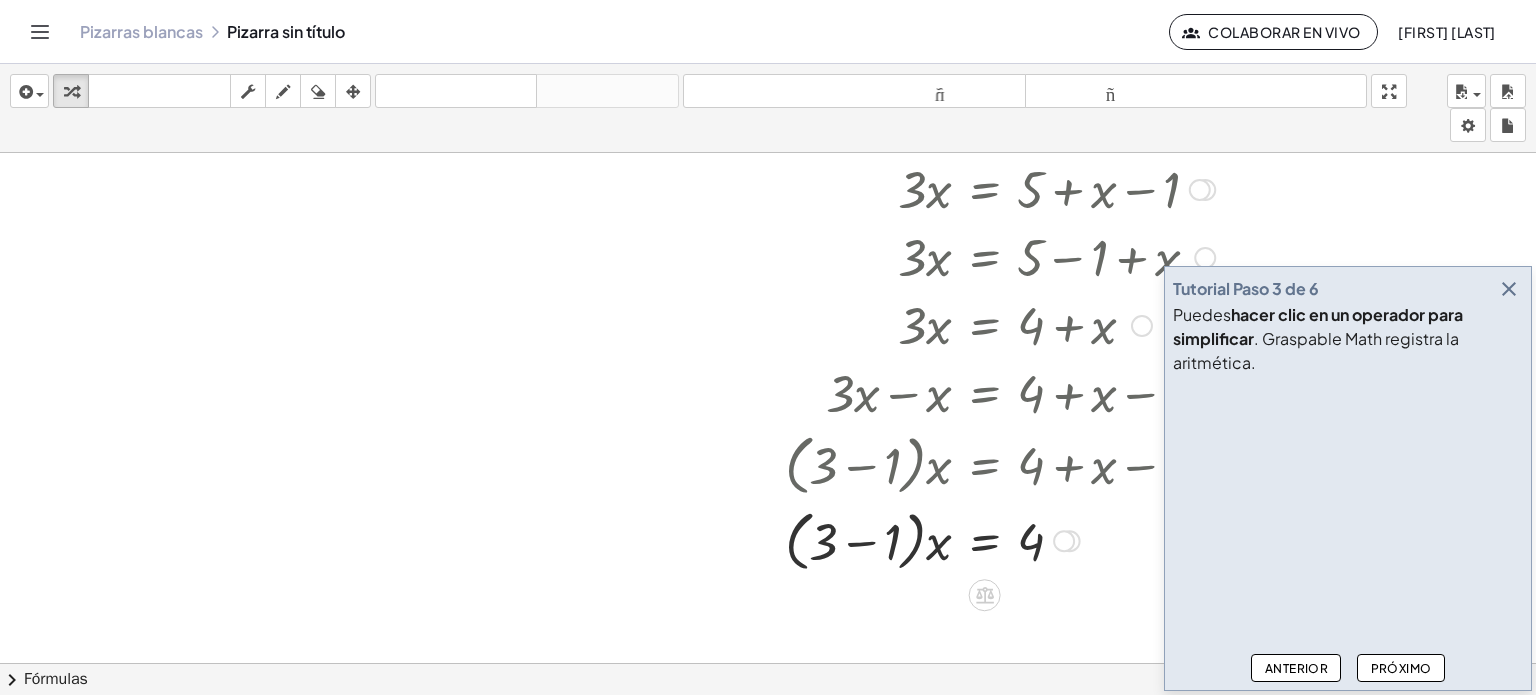 scroll, scrollTop: 400, scrollLeft: 0, axis: vertical 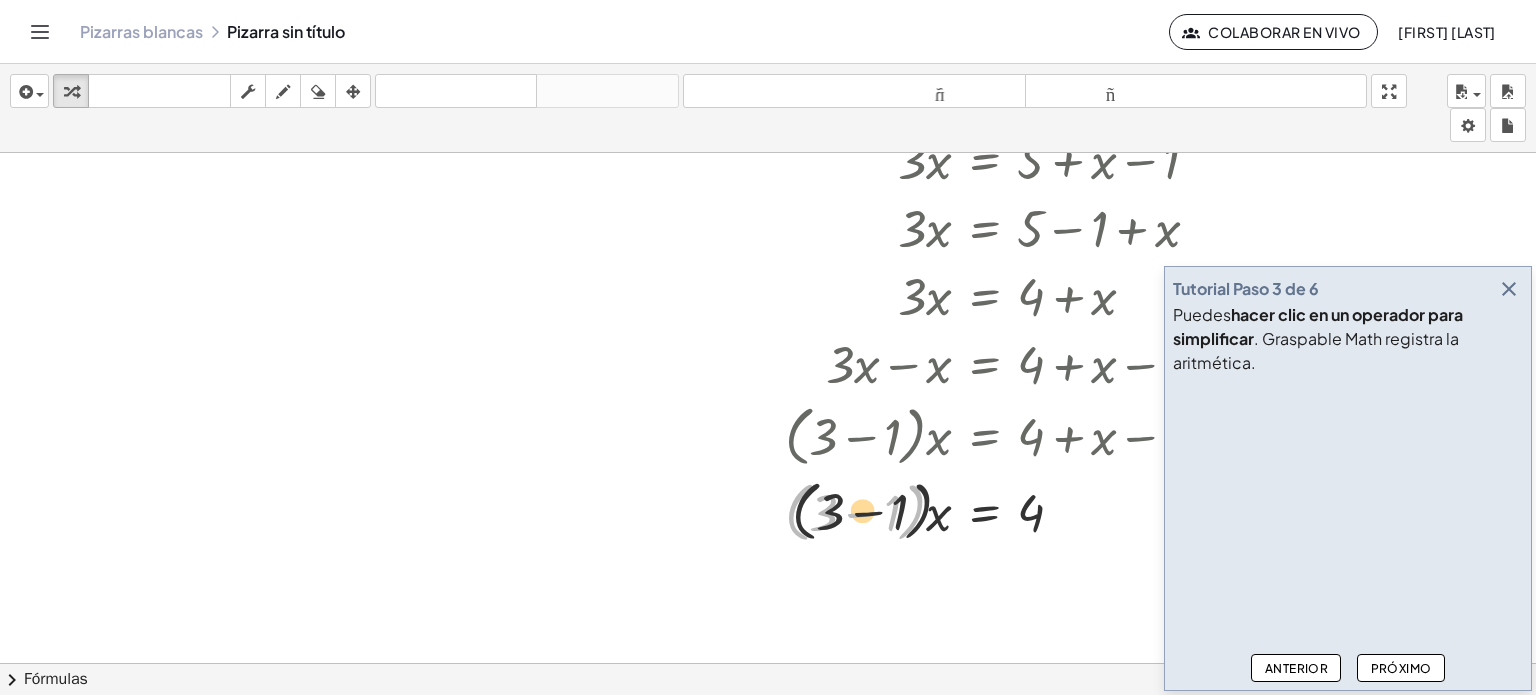 drag, startPoint x: 834, startPoint y: 513, endPoint x: 895, endPoint y: 509, distance: 61.13101 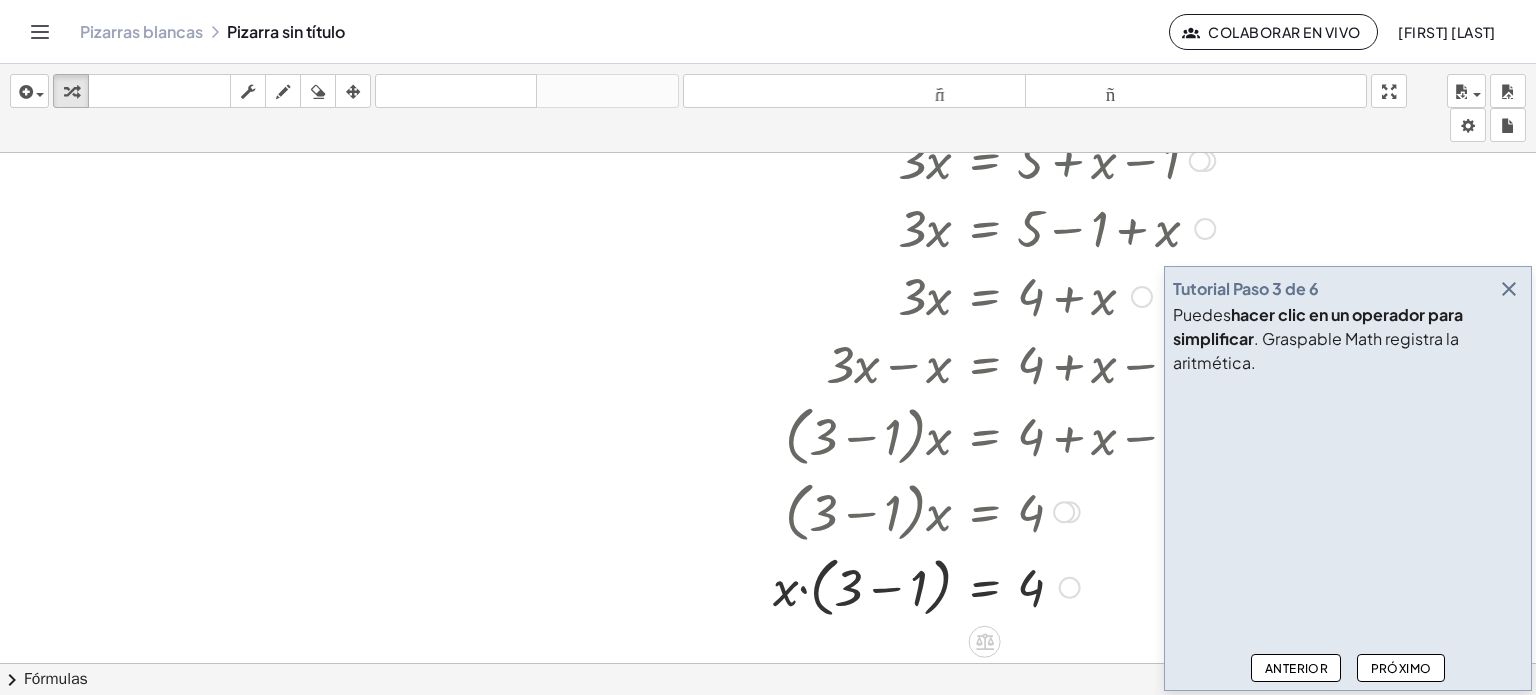 drag, startPoint x: 804, startPoint y: 603, endPoint x: 973, endPoint y: 603, distance: 169 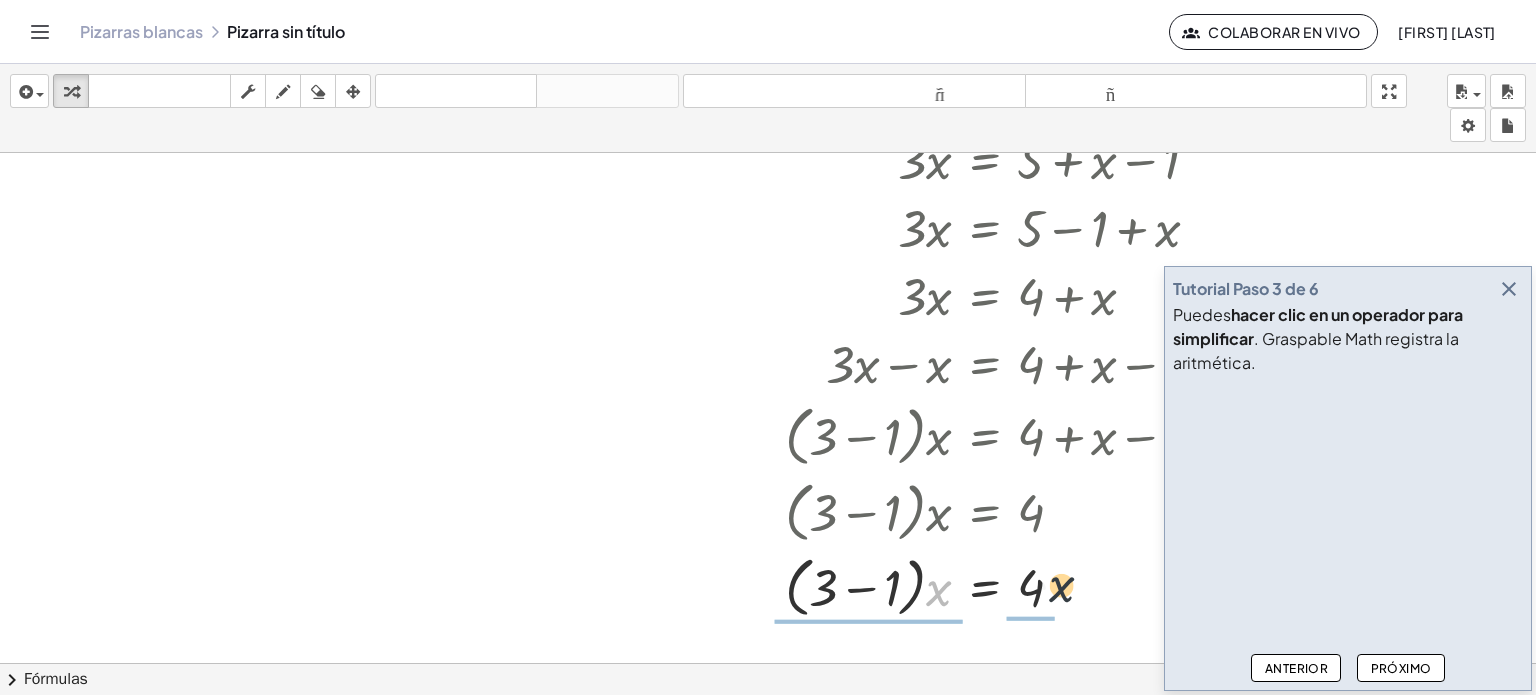 drag, startPoint x: 942, startPoint y: 602, endPoint x: 1070, endPoint y: 598, distance: 128.06248 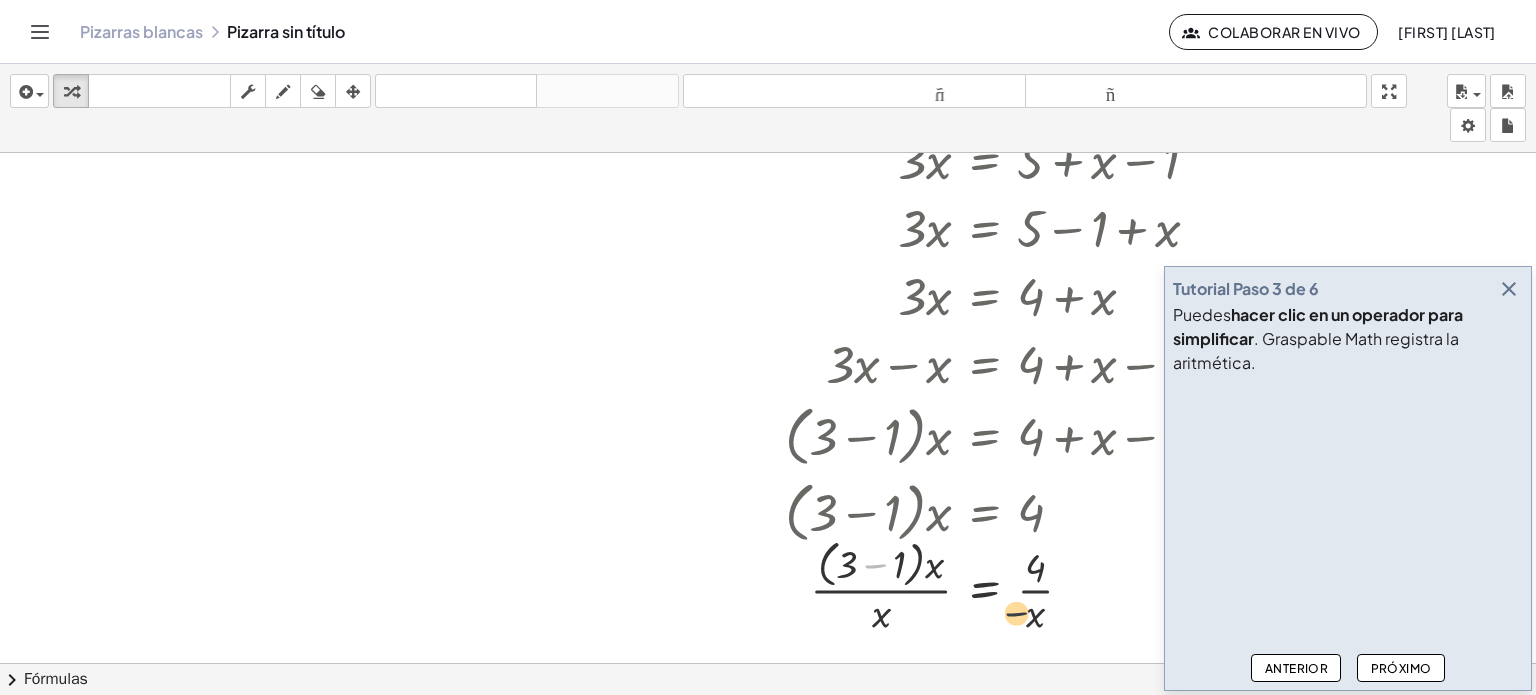 drag, startPoint x: 868, startPoint y: 559, endPoint x: 1020, endPoint y: 611, distance: 160.64868 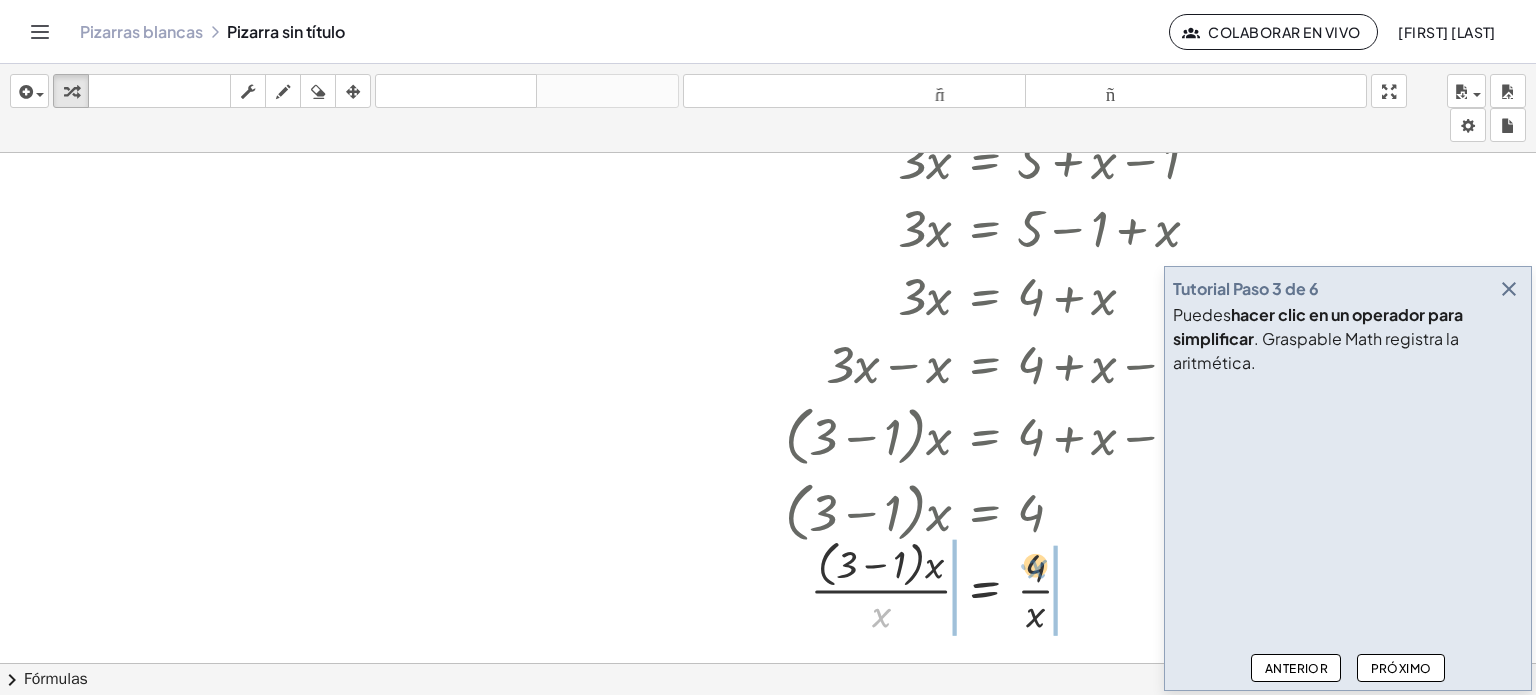drag, startPoint x: 949, startPoint y: 571, endPoint x: 1068, endPoint y: 570, distance: 119.0042 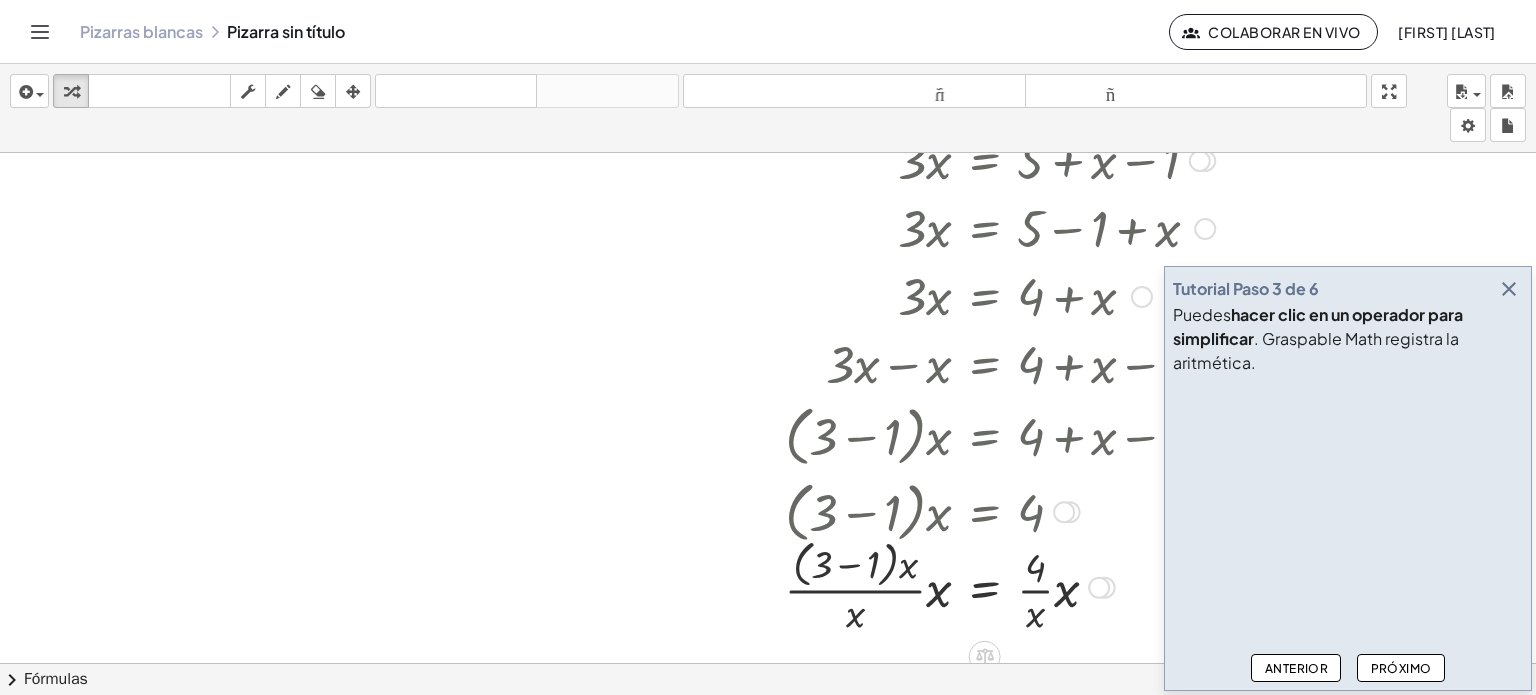 click at bounding box center [997, 586] 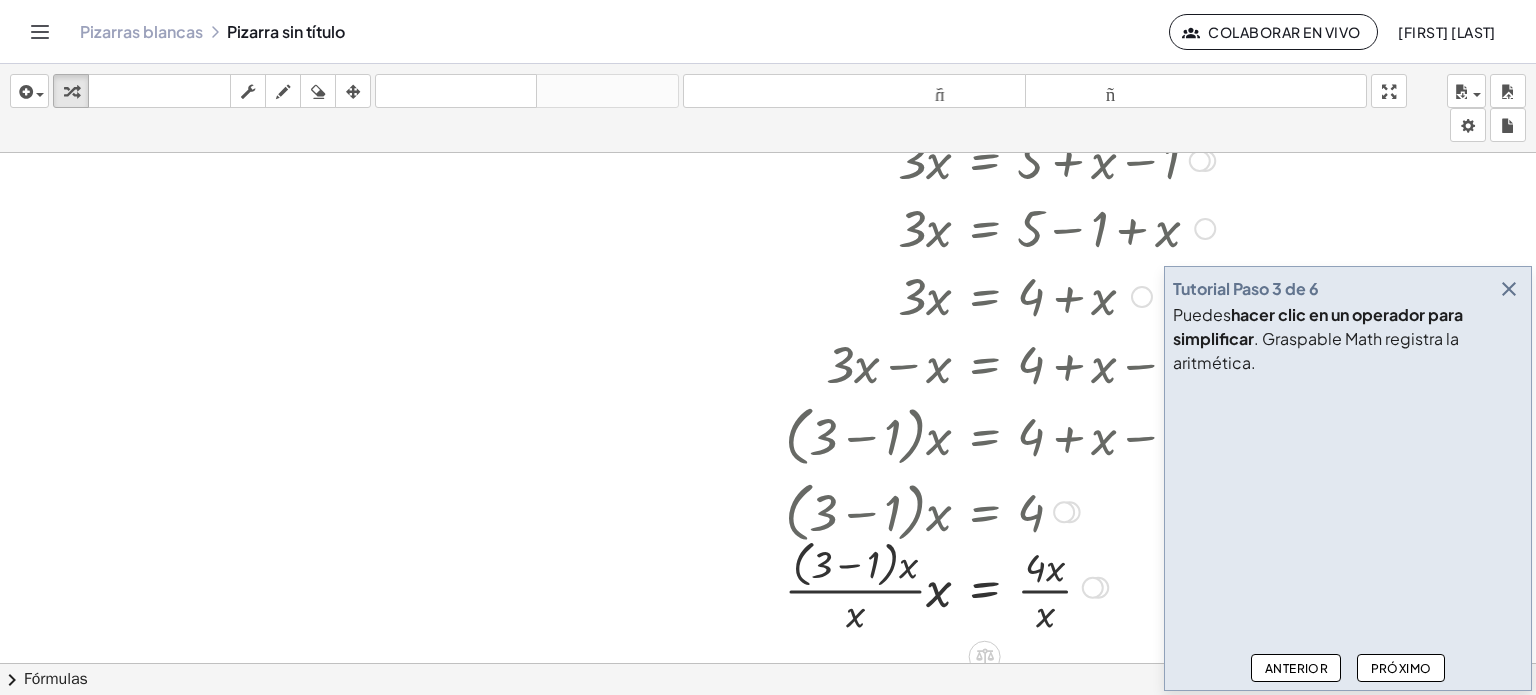 drag, startPoint x: 1104, startPoint y: 589, endPoint x: 1138, endPoint y: 542, distance: 58.00862 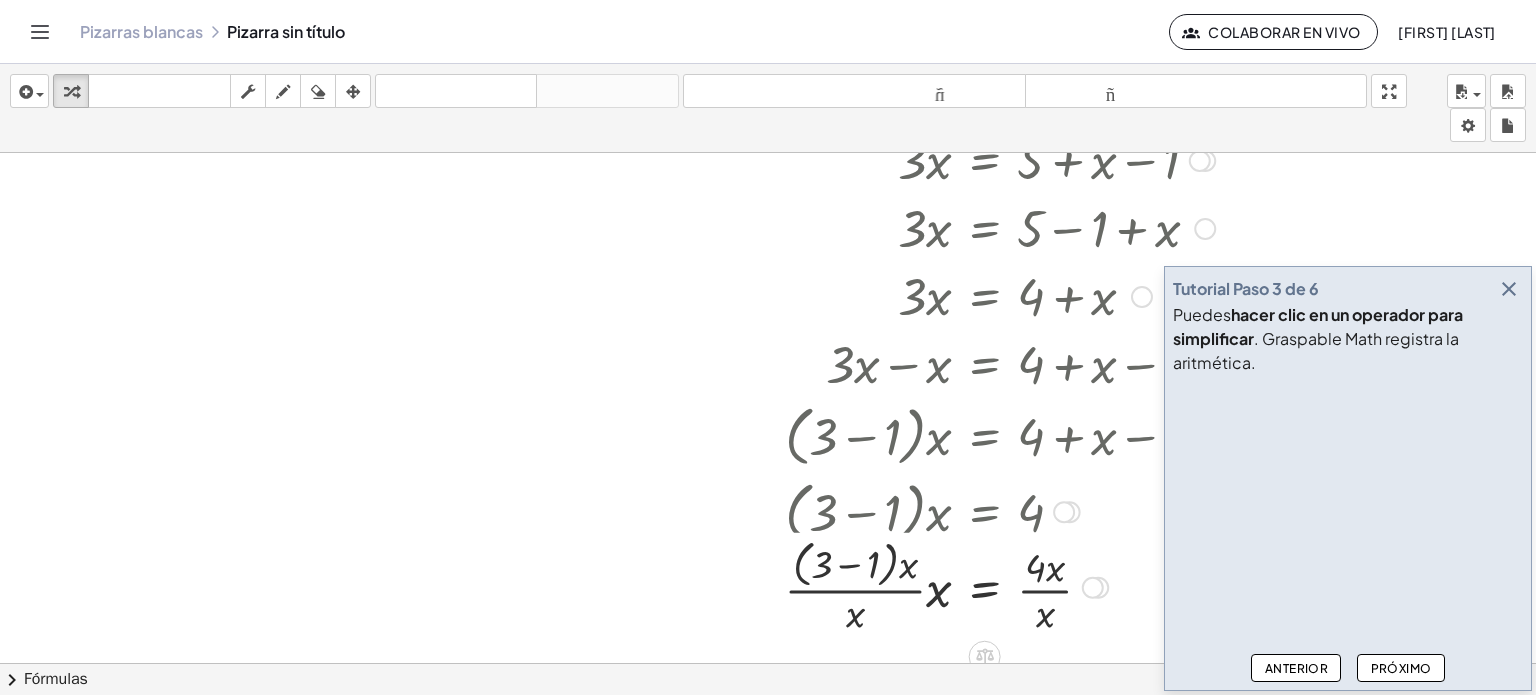 click at bounding box center [1093, 588] 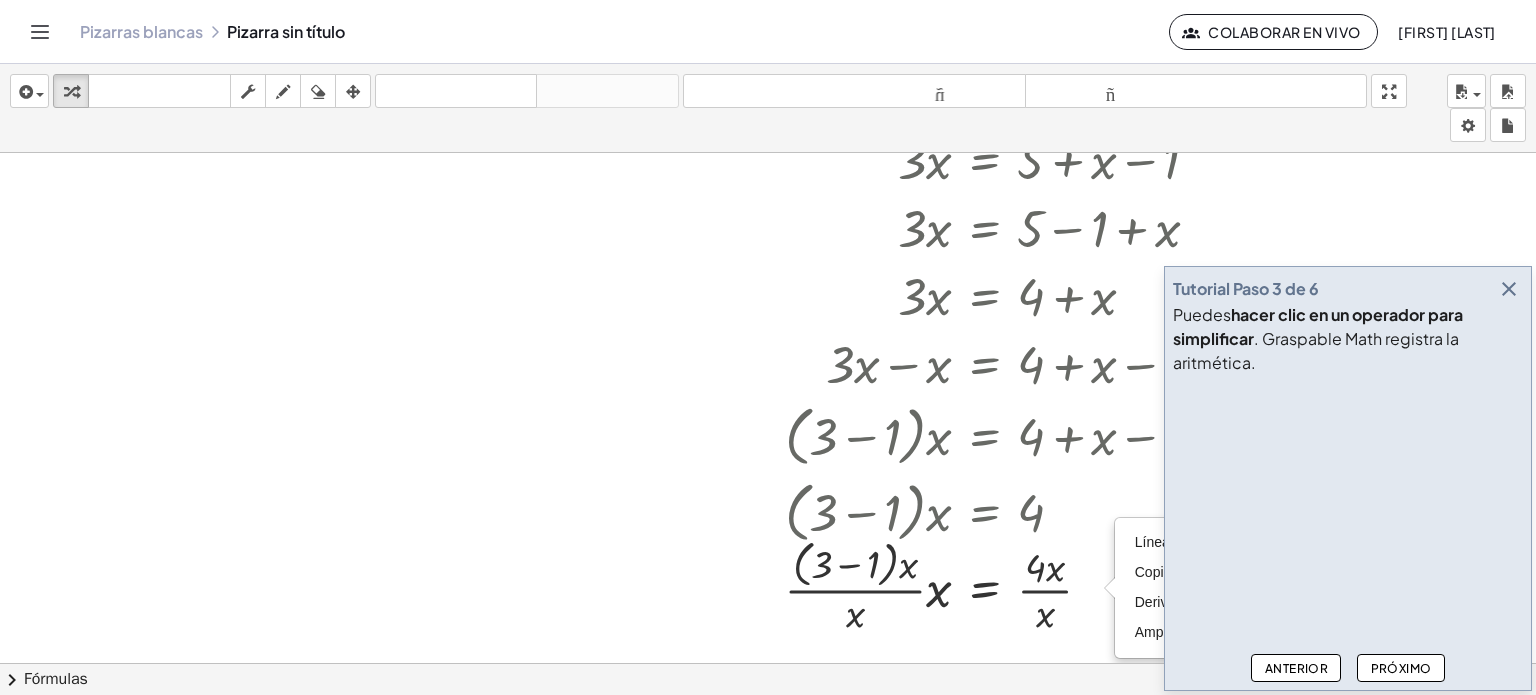 drag, startPoint x: 560, startPoint y: 413, endPoint x: 723, endPoint y: 546, distance: 210.37585 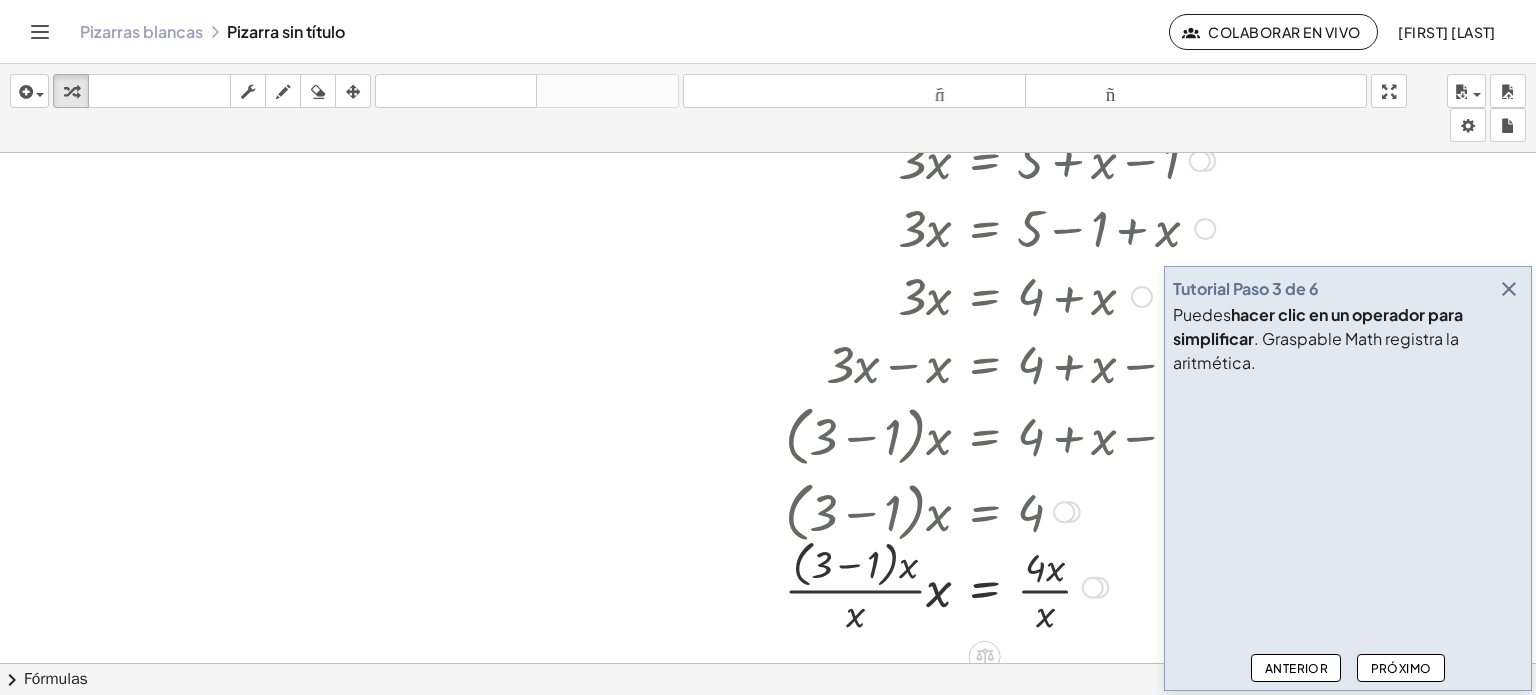click on "Línea de transformación Copiar línea como LaTeX Derivación de copia como LaTeX Ampliar nuevas líneas: Activado" at bounding box center [1093, 588] 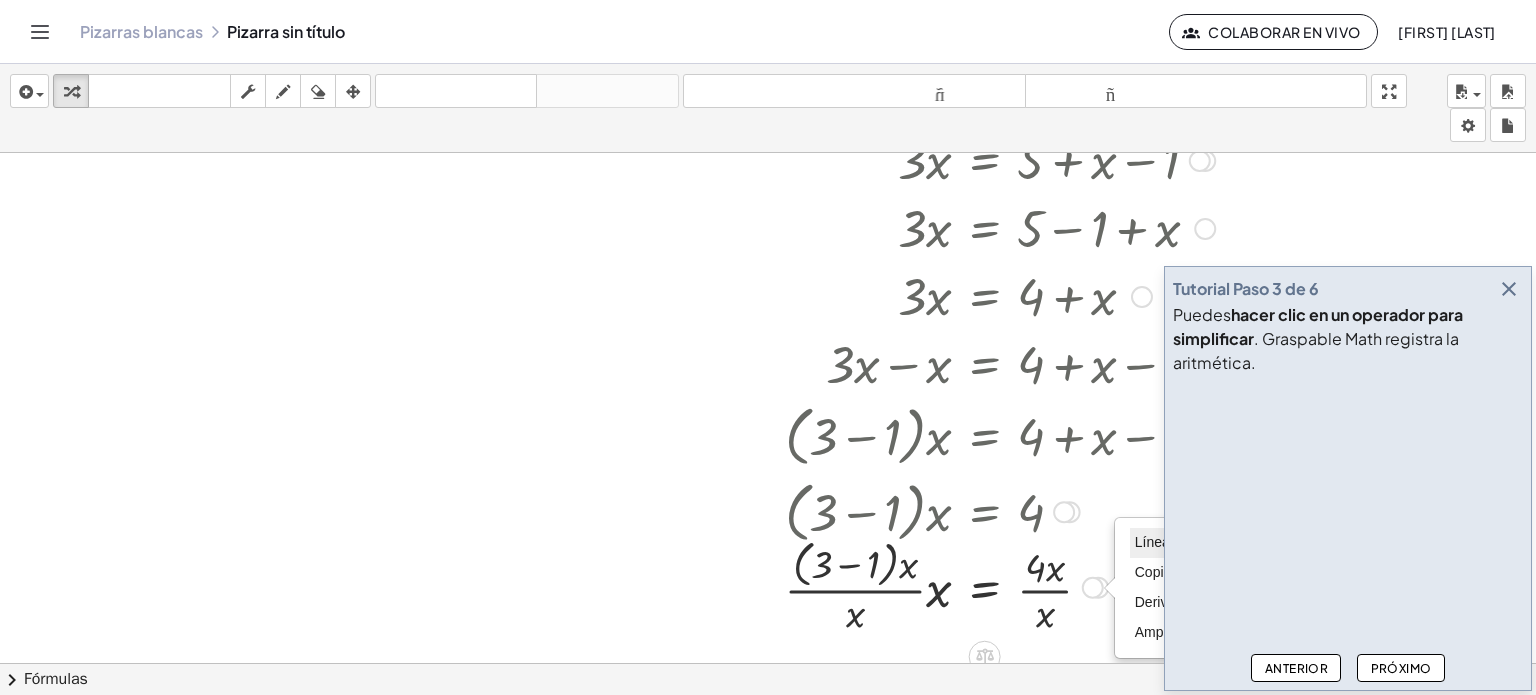 click on "Línea de transformación" at bounding box center [1210, 542] 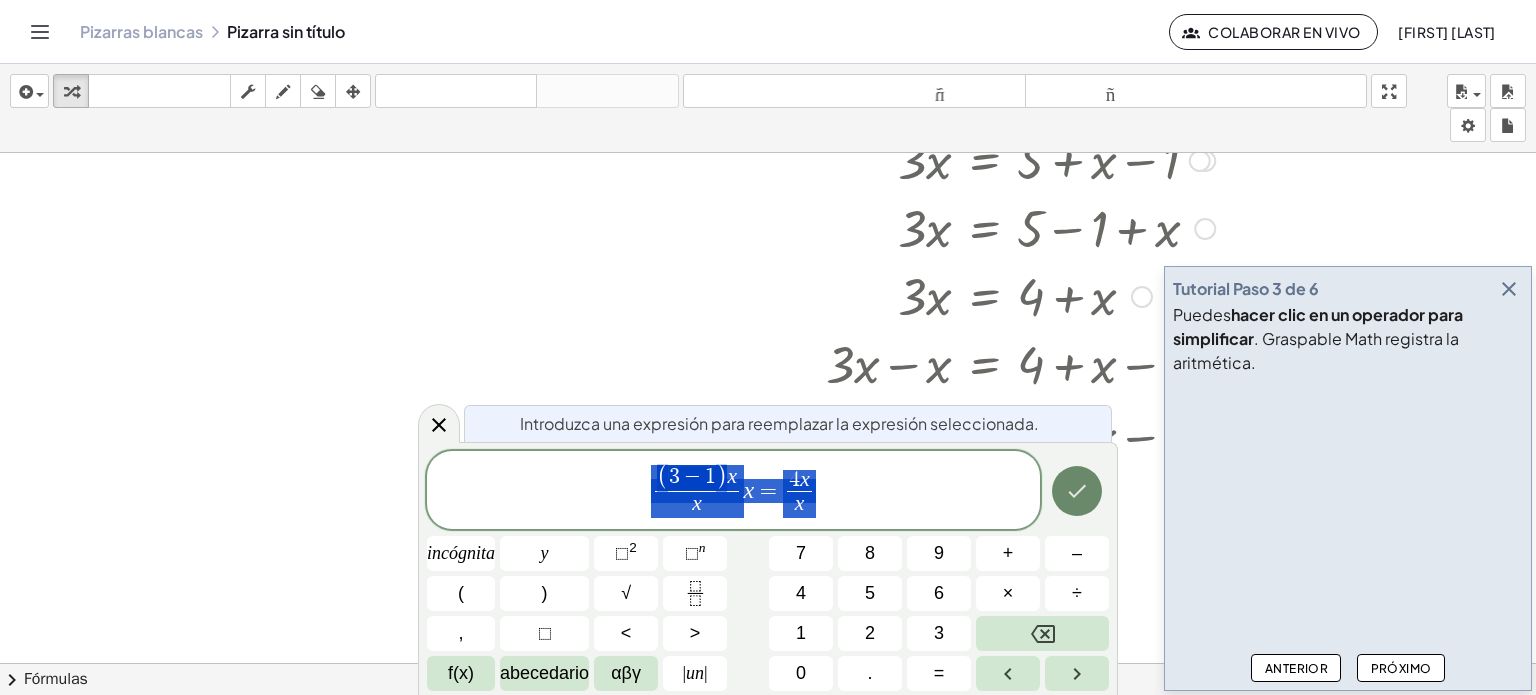 click 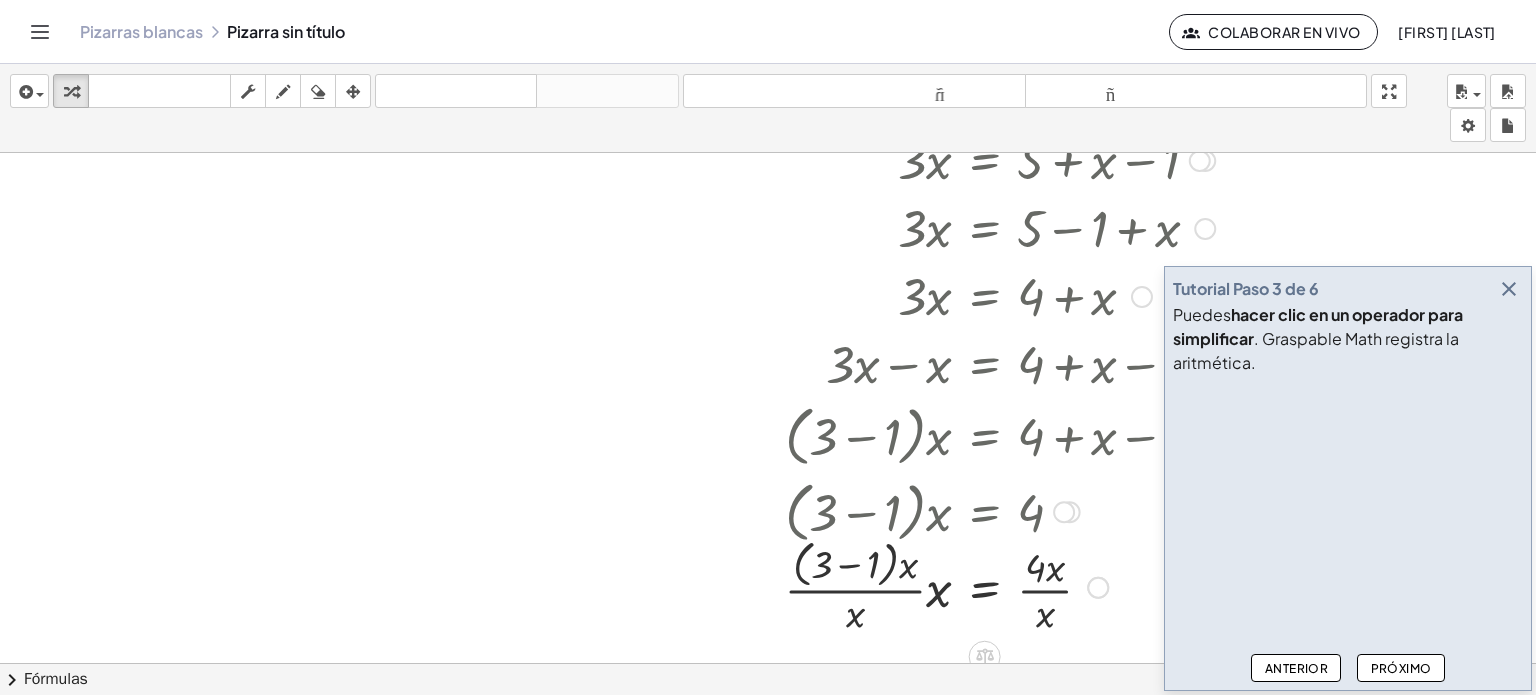 click at bounding box center (1064, 512) 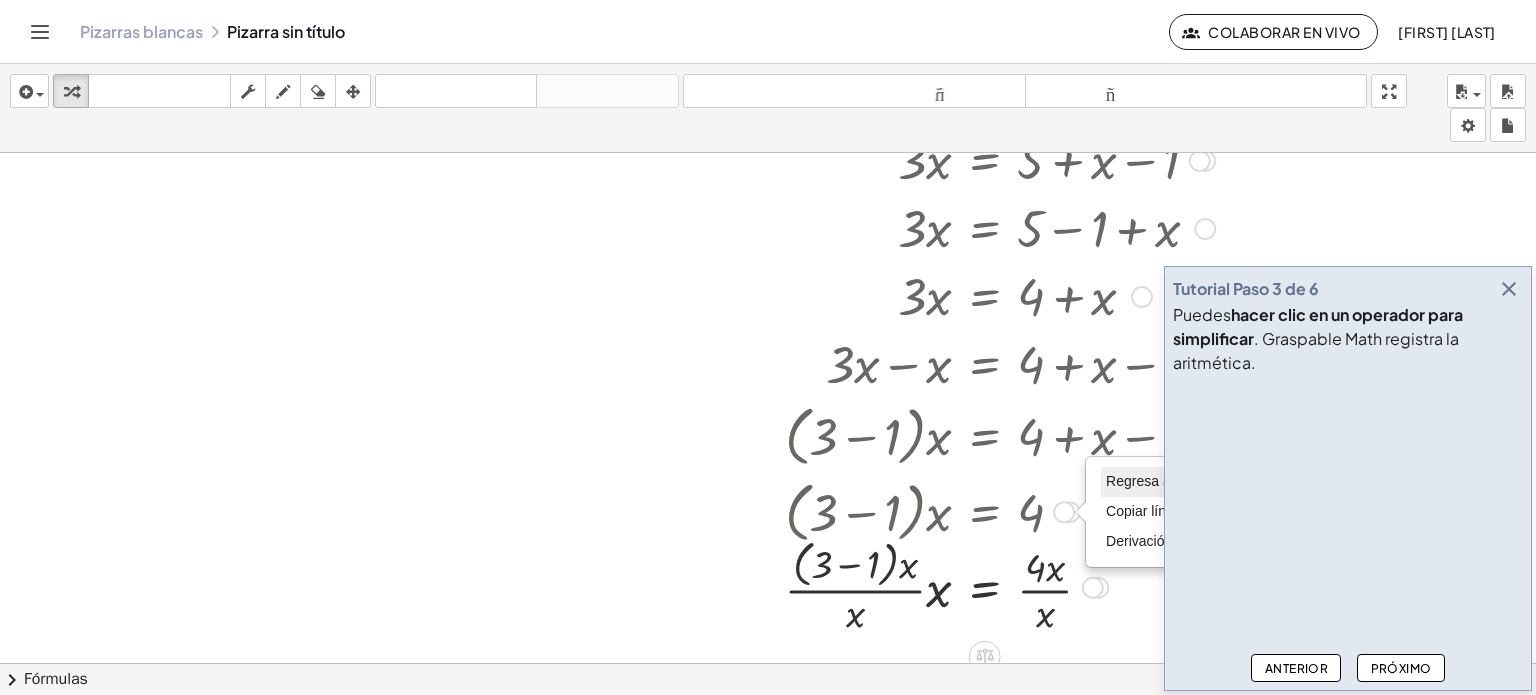 click on "Regresa a esta línea" at bounding box center (1170, 481) 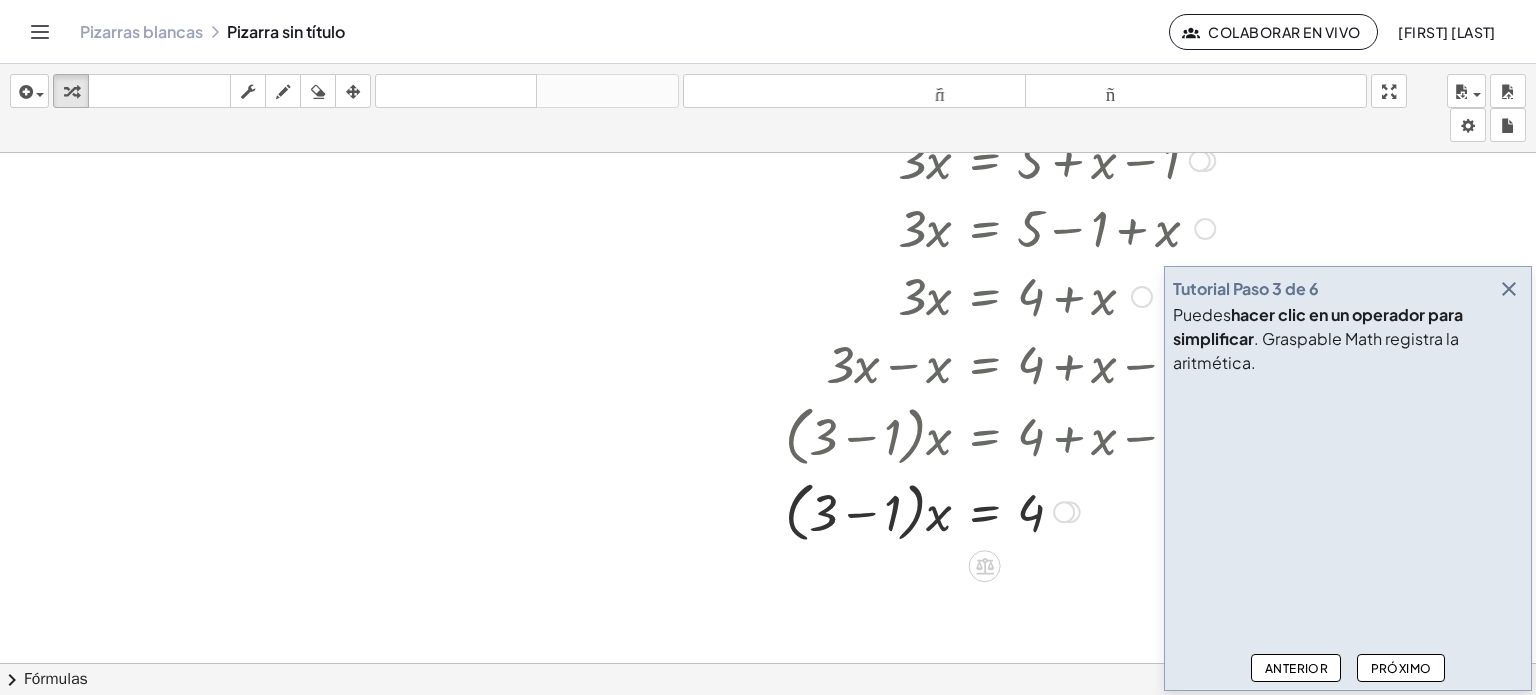 drag, startPoint x: 1070, startPoint y: 505, endPoint x: 1060, endPoint y: 508, distance: 10.440307 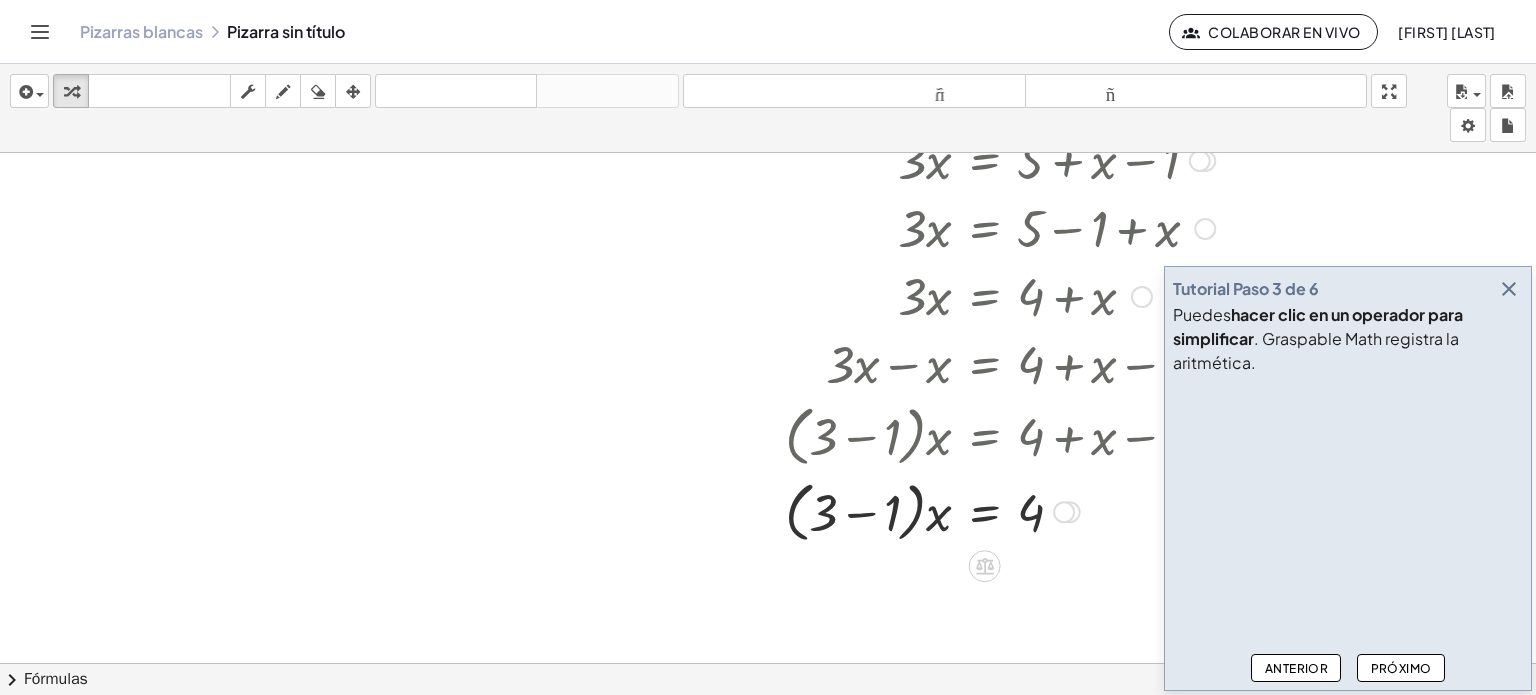 click on "Regresa a esta línea Copiar línea como LaTeX Derivación de copia como LaTeX" at bounding box center (1064, 512) 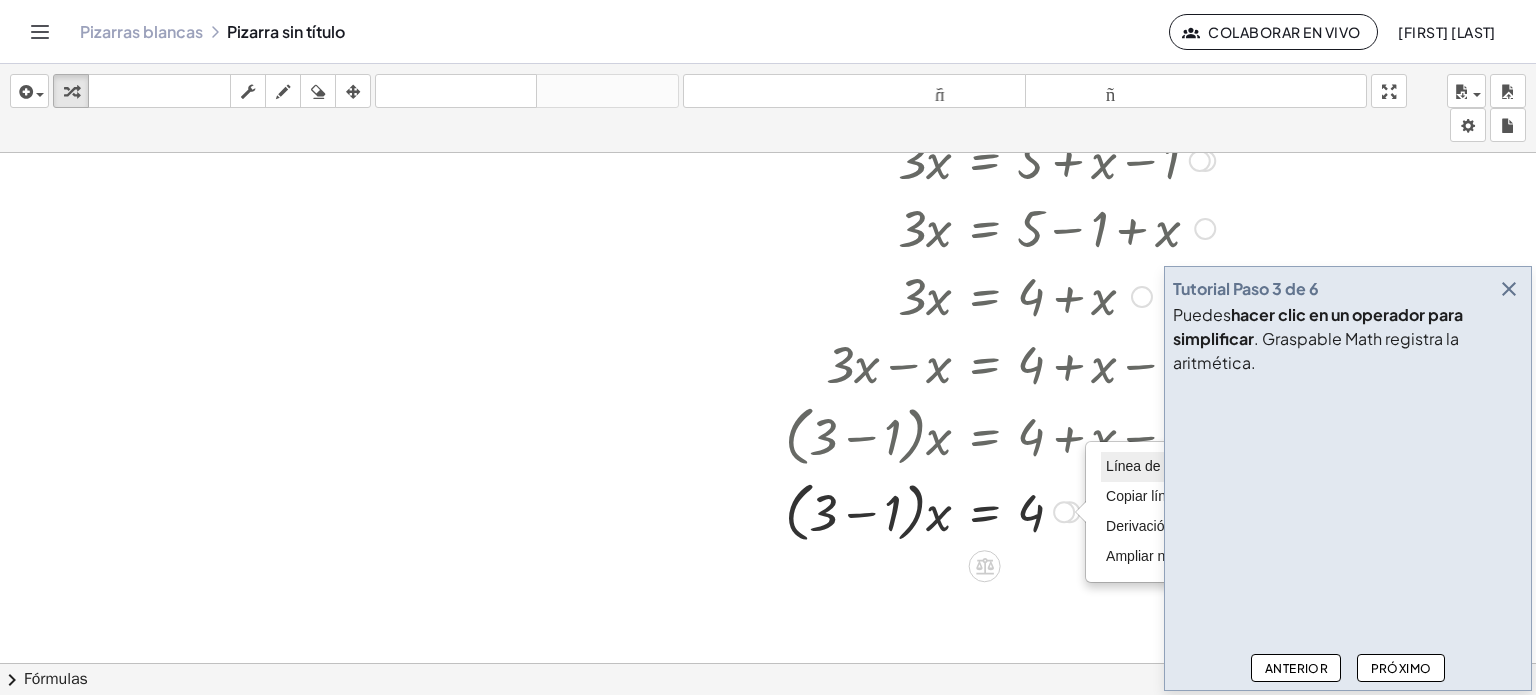 click on "Línea de transformación" at bounding box center (1181, 466) 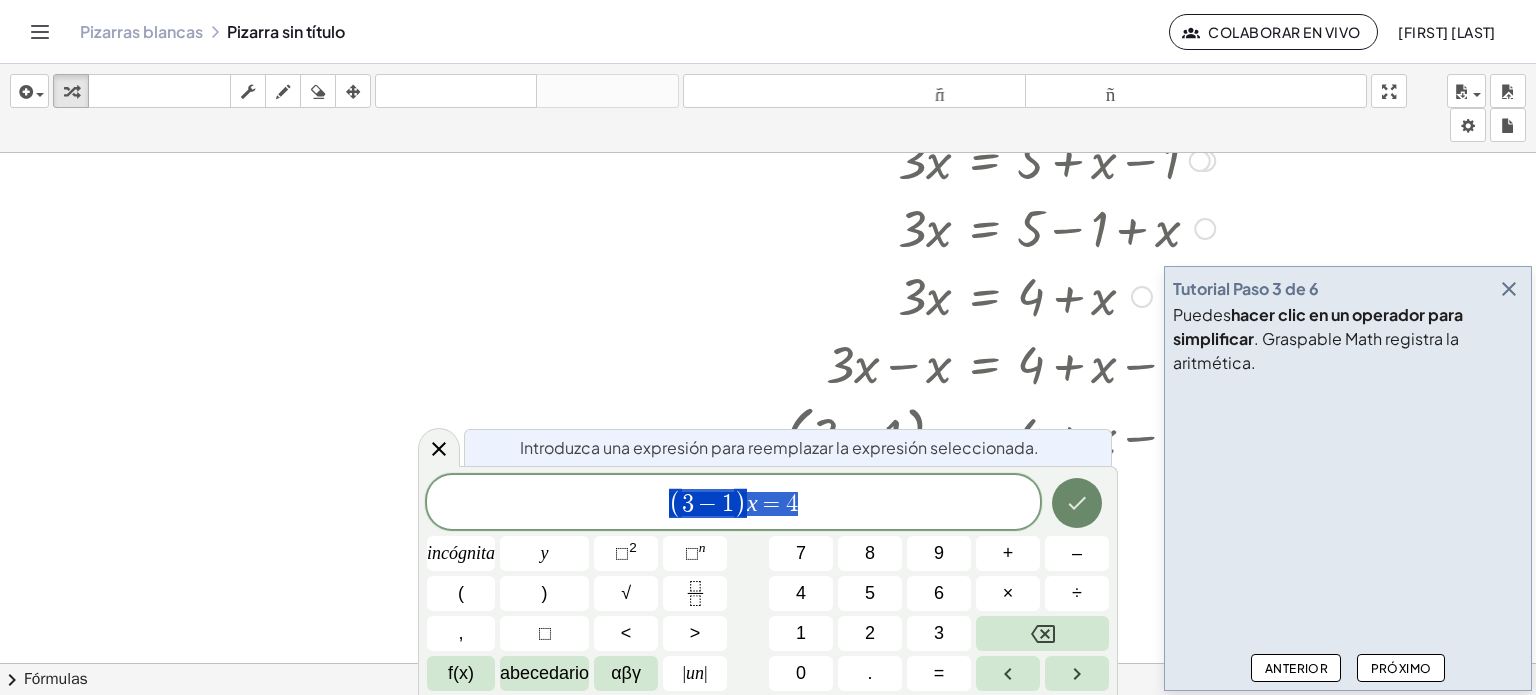 click 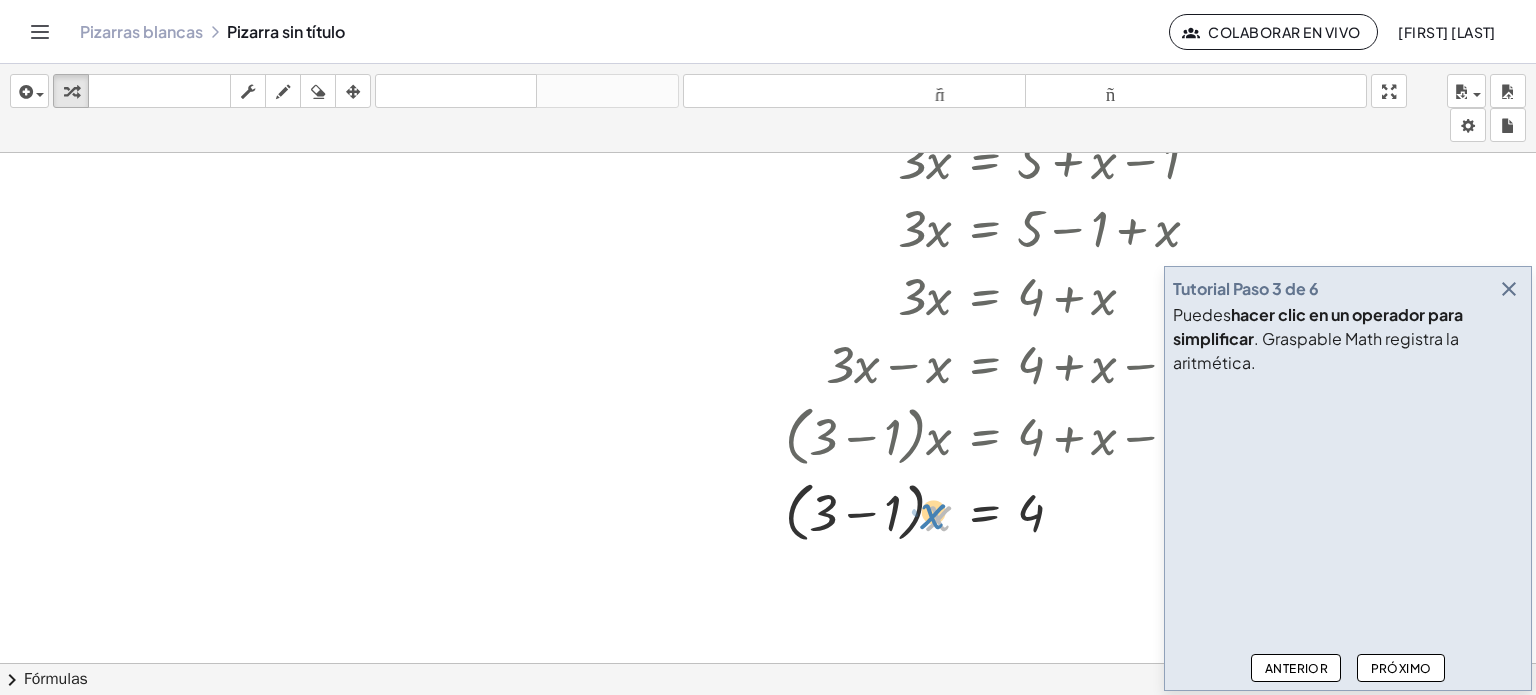 click at bounding box center (997, 511) 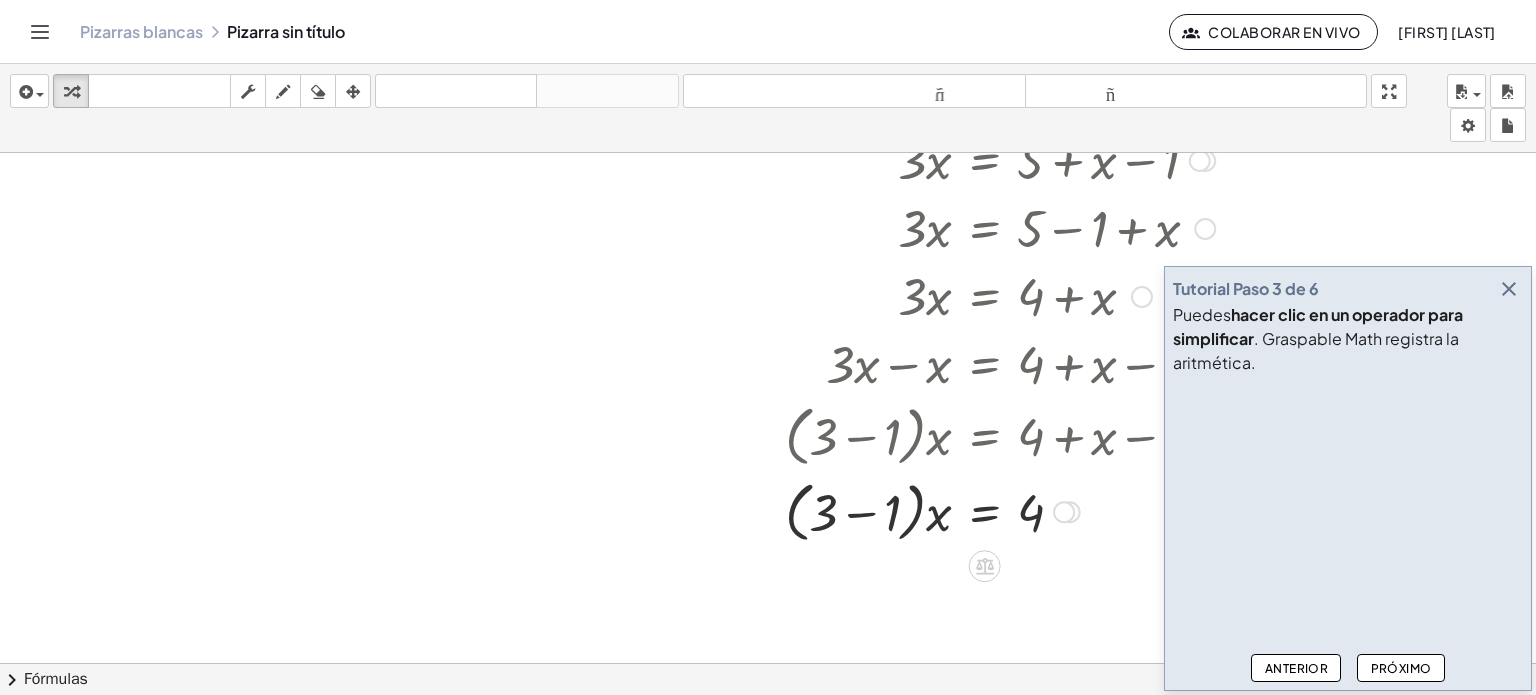 click at bounding box center (1064, 512) 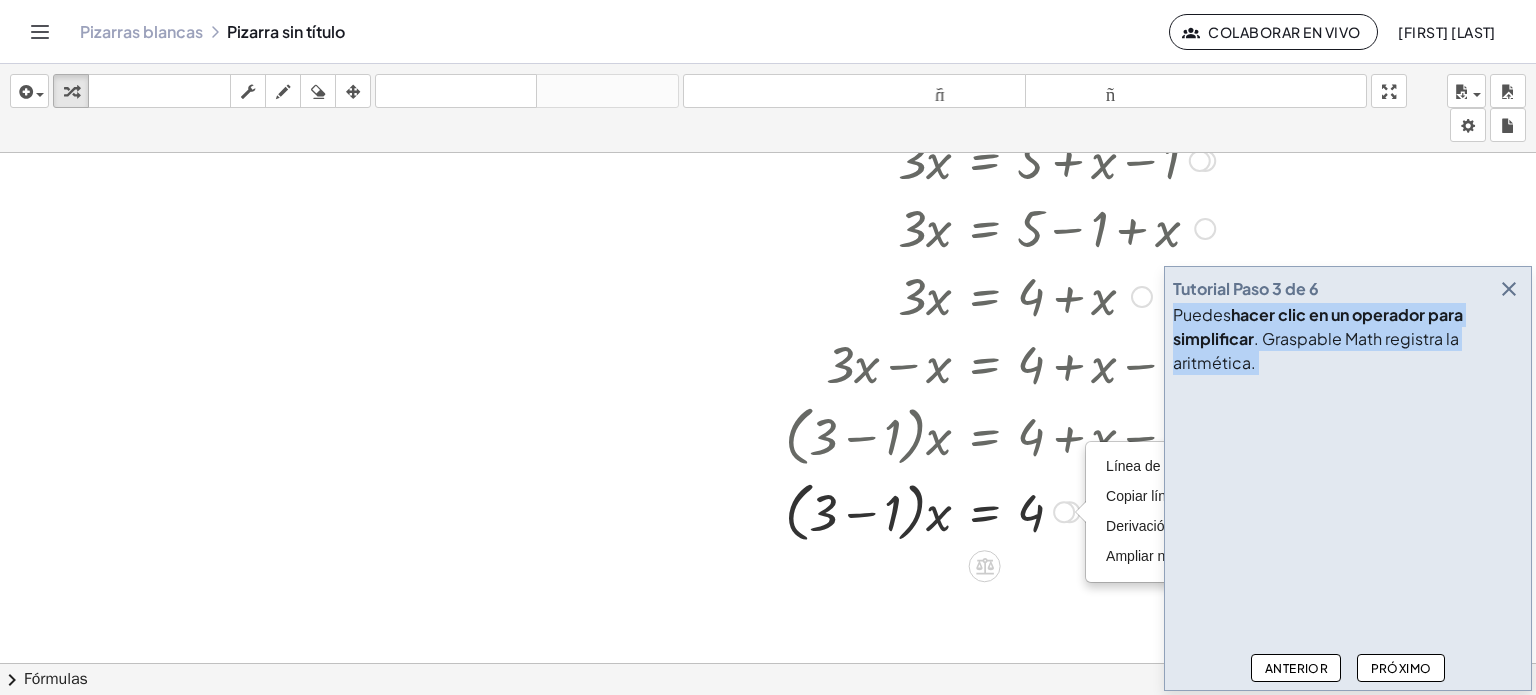 drag, startPoint x: 1442, startPoint y: 291, endPoint x: 1276, endPoint y: 303, distance: 166.43317 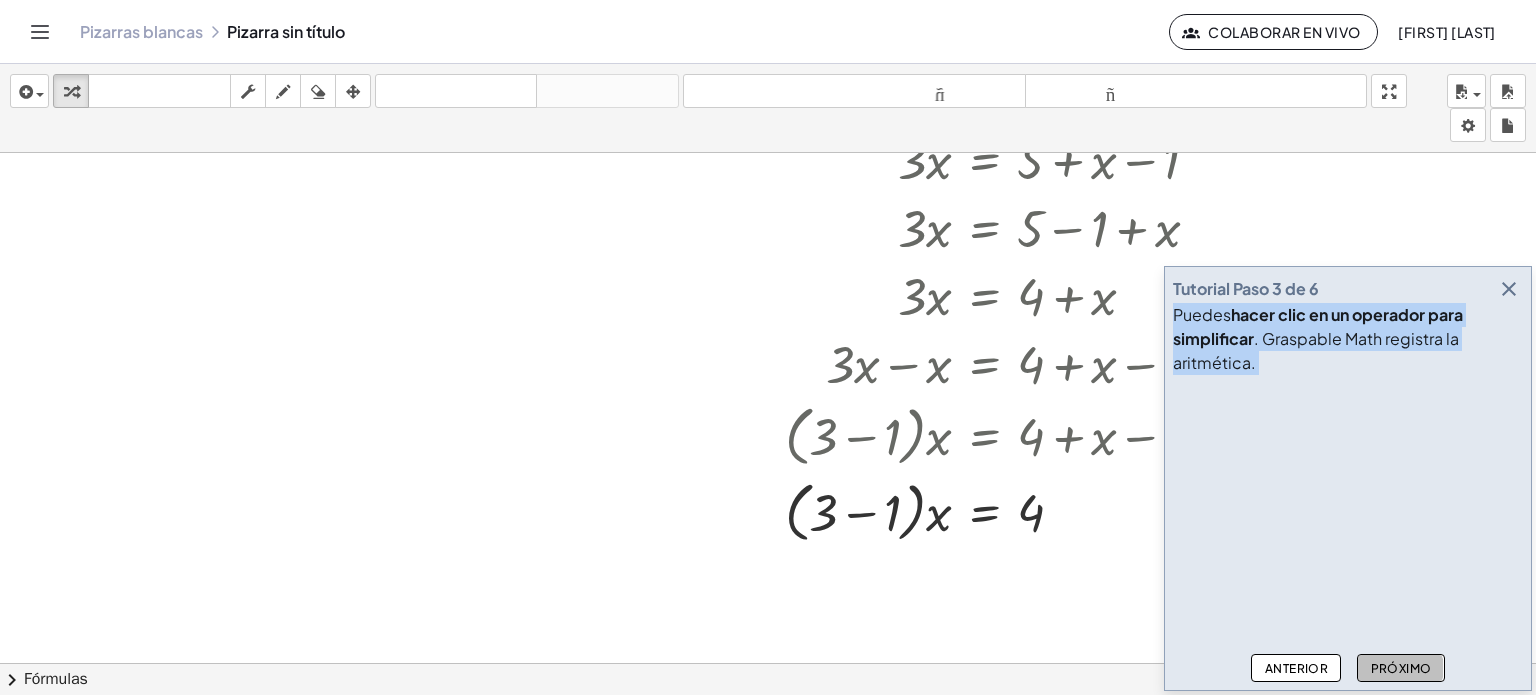 click on "Próximo" at bounding box center (1401, 668) 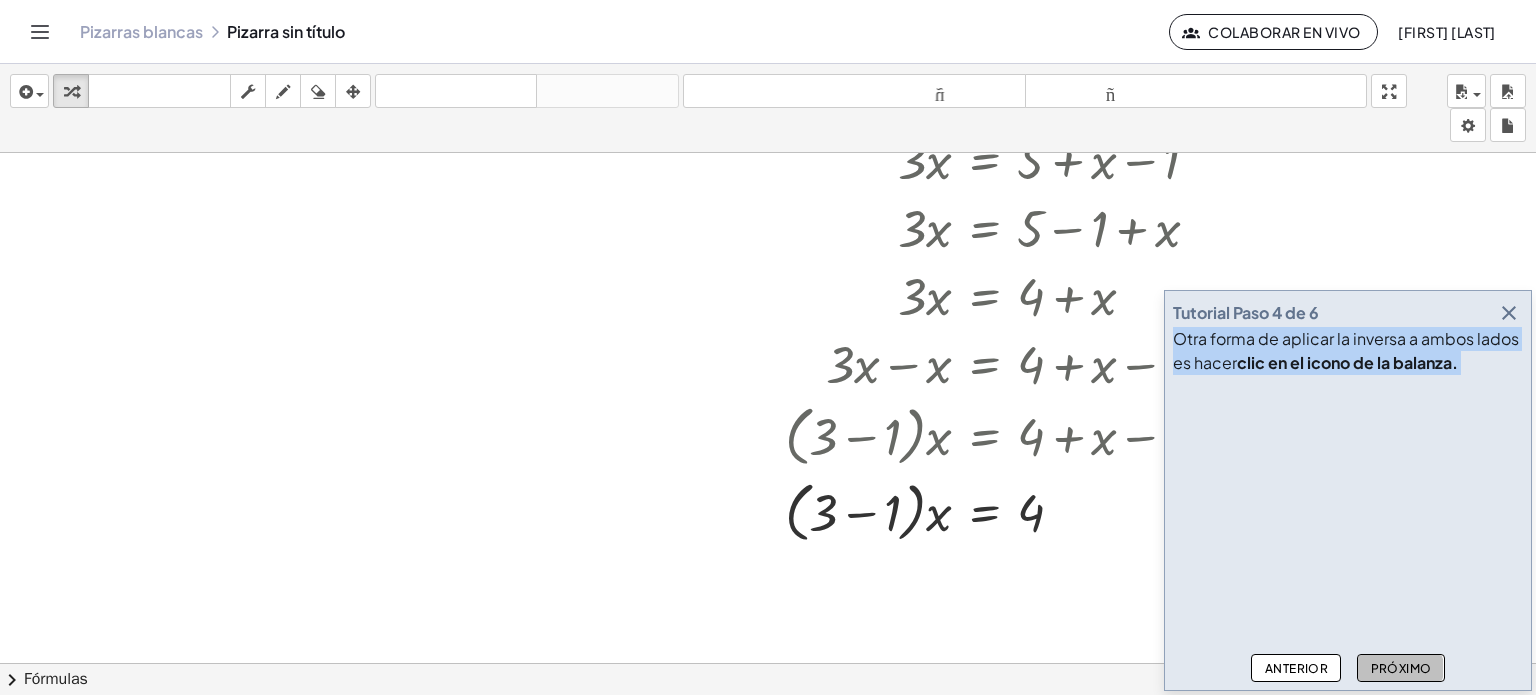 click on "Próximo" at bounding box center [1401, 668] 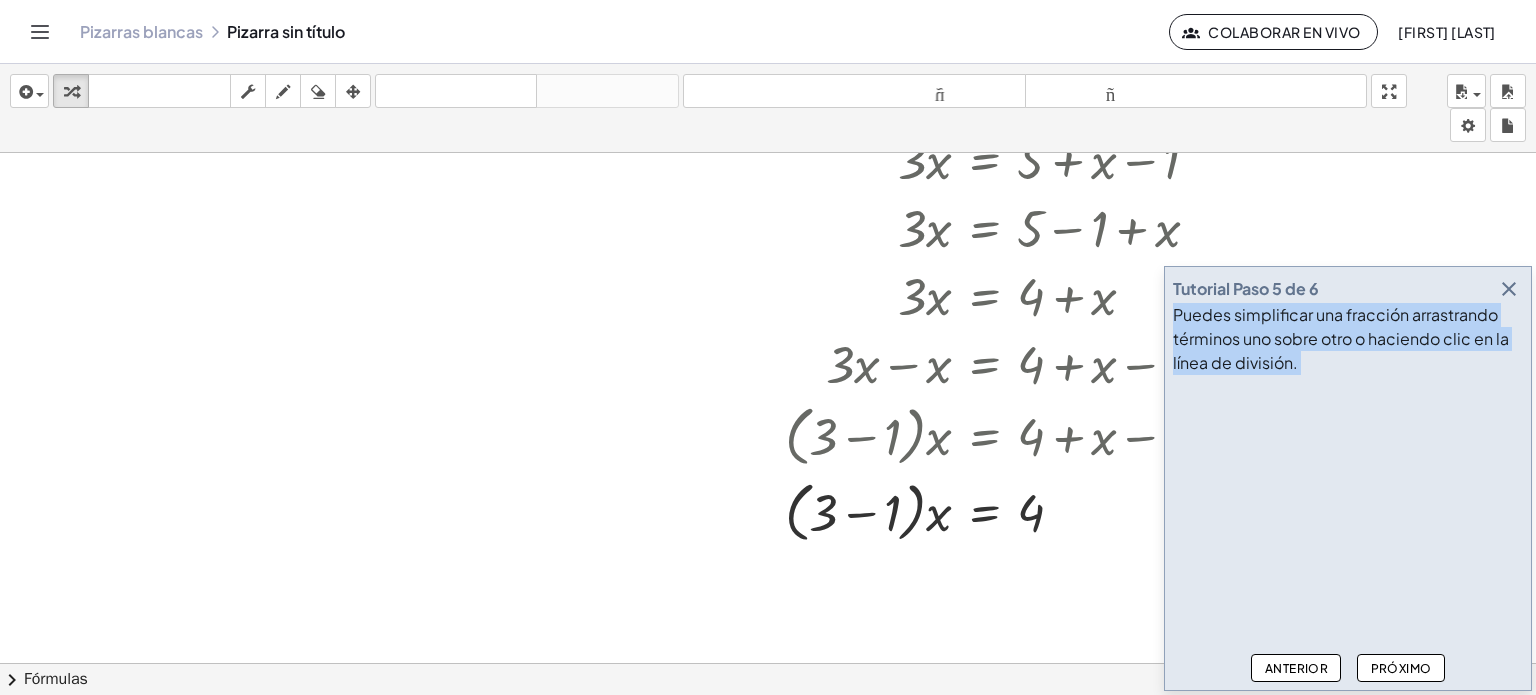 click at bounding box center (1509, 289) 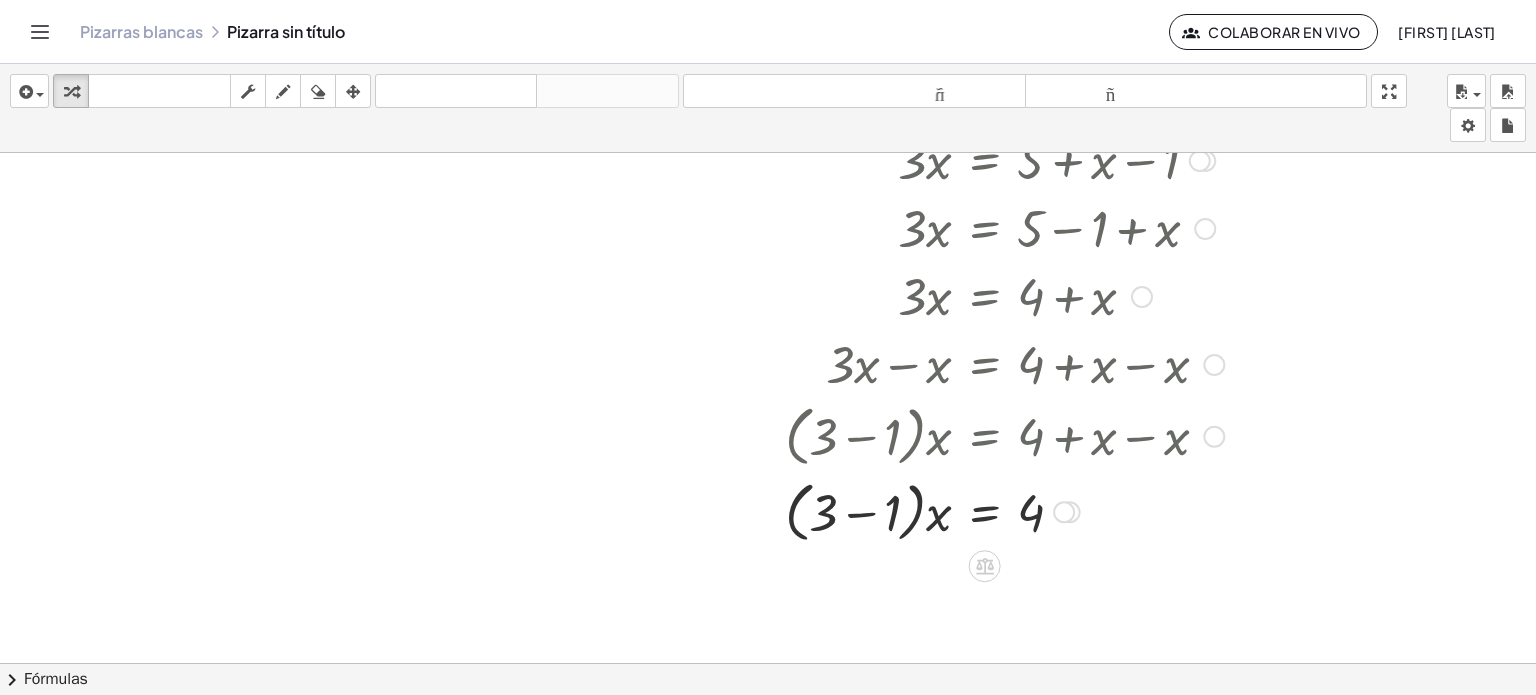 click on "Línea de transformación Copiar línea como LaTeX Derivación de copia como LaTeX Ampliar nuevas líneas: Activado" at bounding box center (1064, 512) 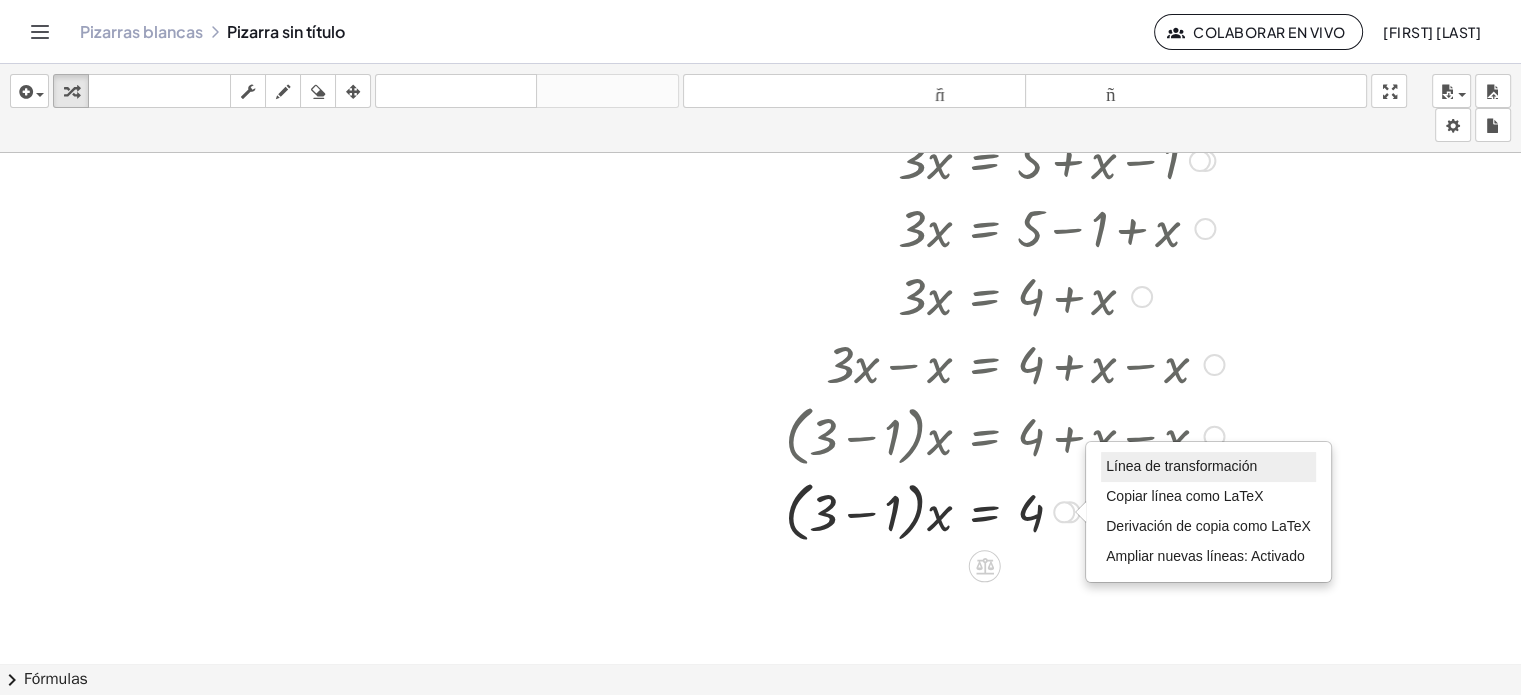 click on "Línea de transformación" at bounding box center (1181, 466) 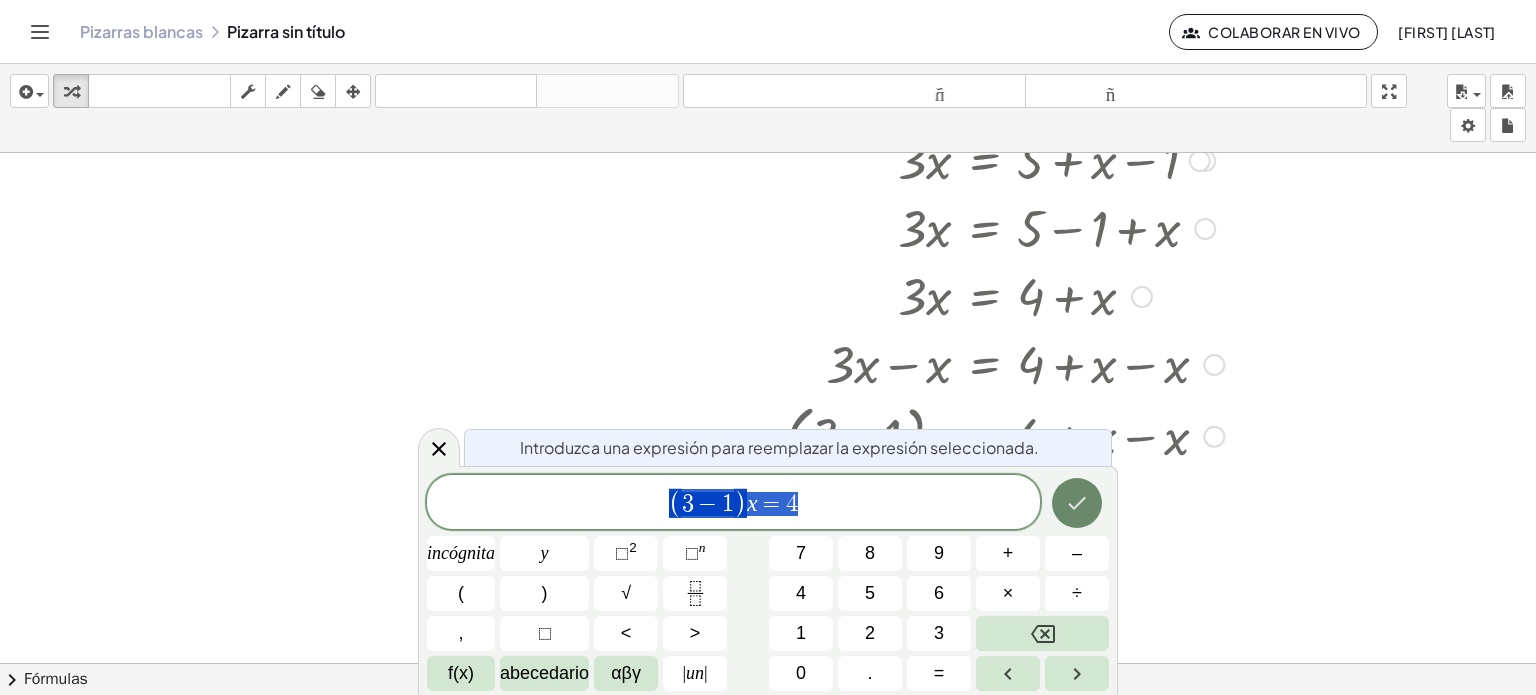 click 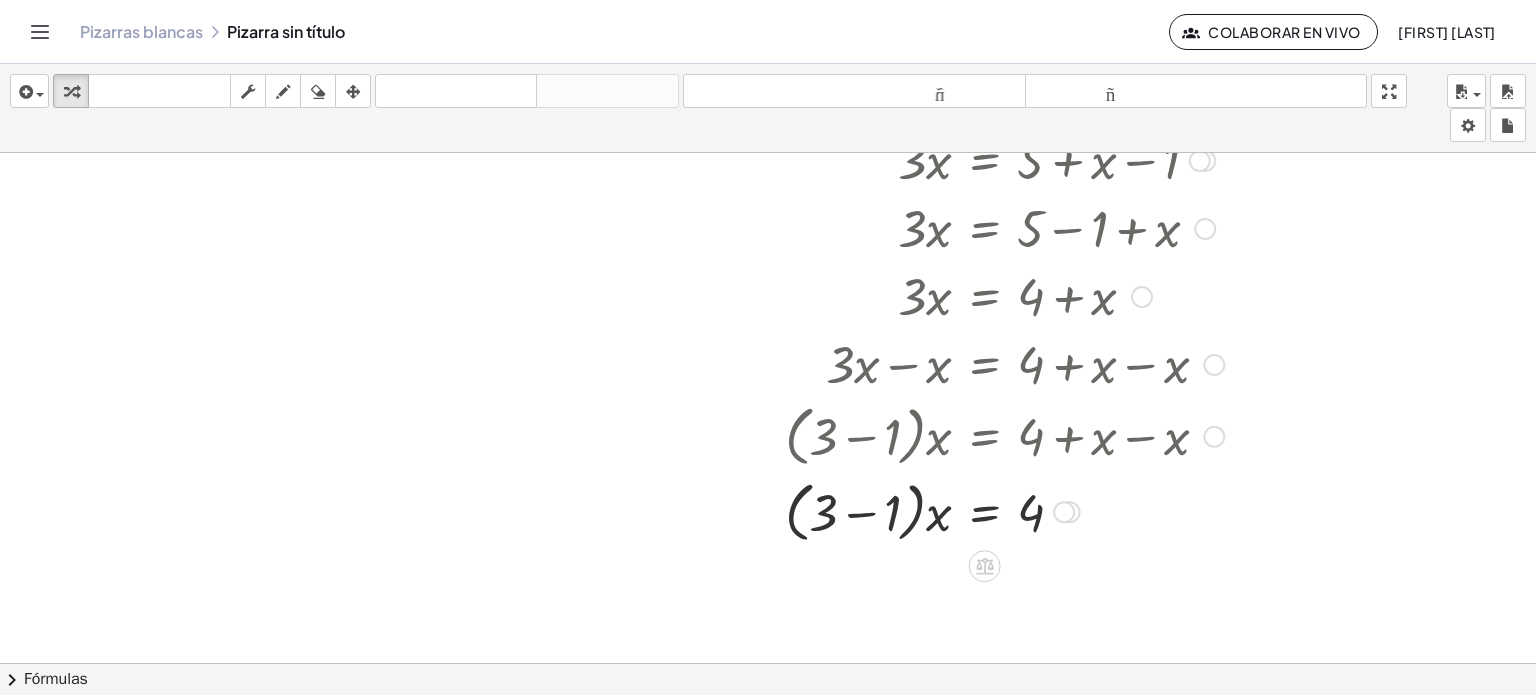 click at bounding box center [1064, 512] 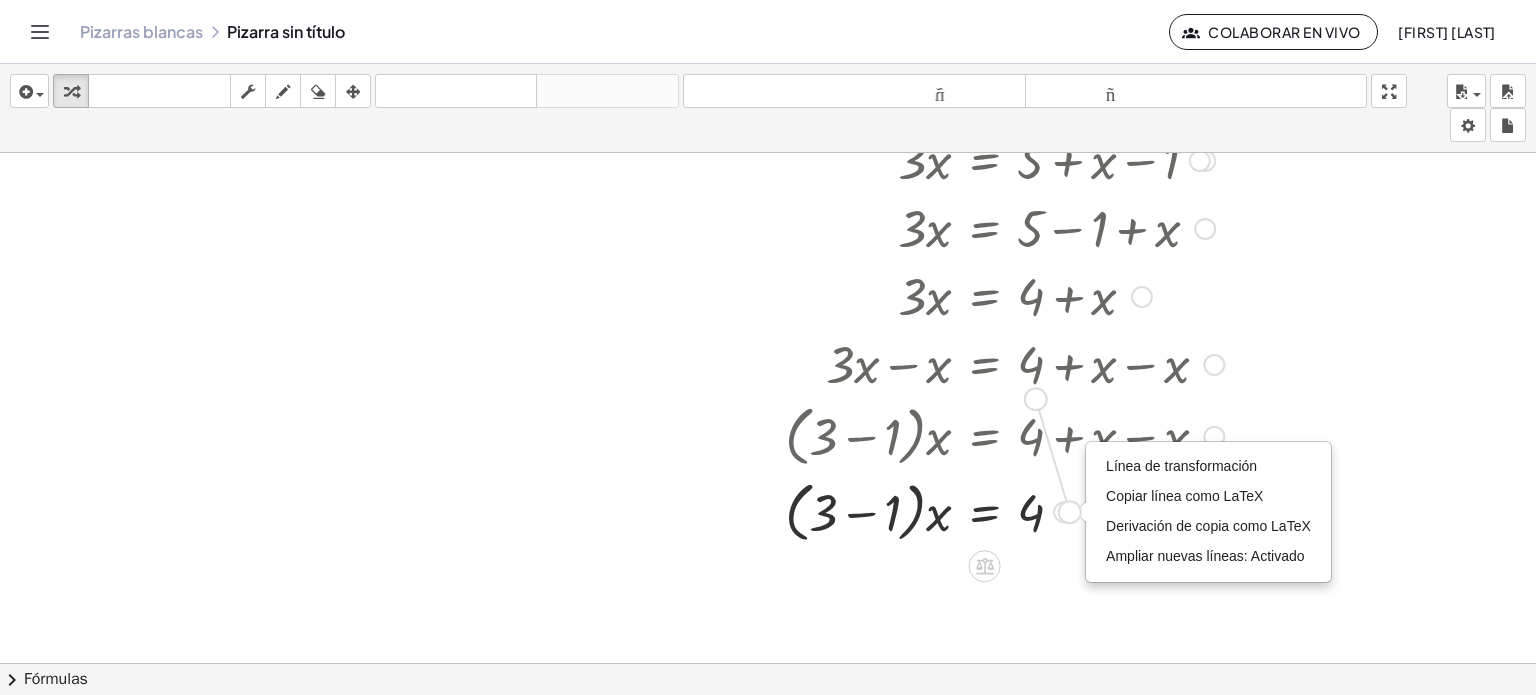 drag, startPoint x: 1066, startPoint y: 511, endPoint x: 1027, endPoint y: 394, distance: 123.32883 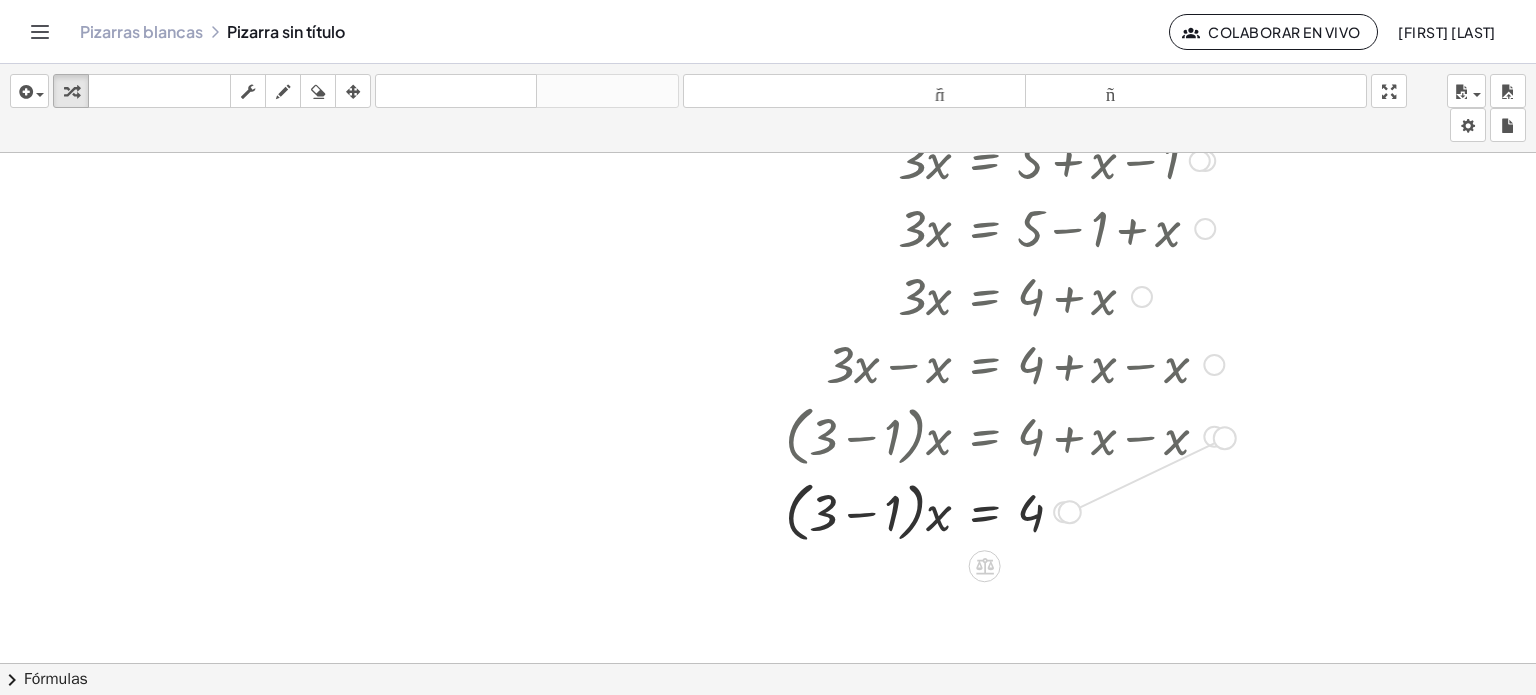 drag, startPoint x: 1068, startPoint y: 508, endPoint x: 1209, endPoint y: 432, distance: 160.17802 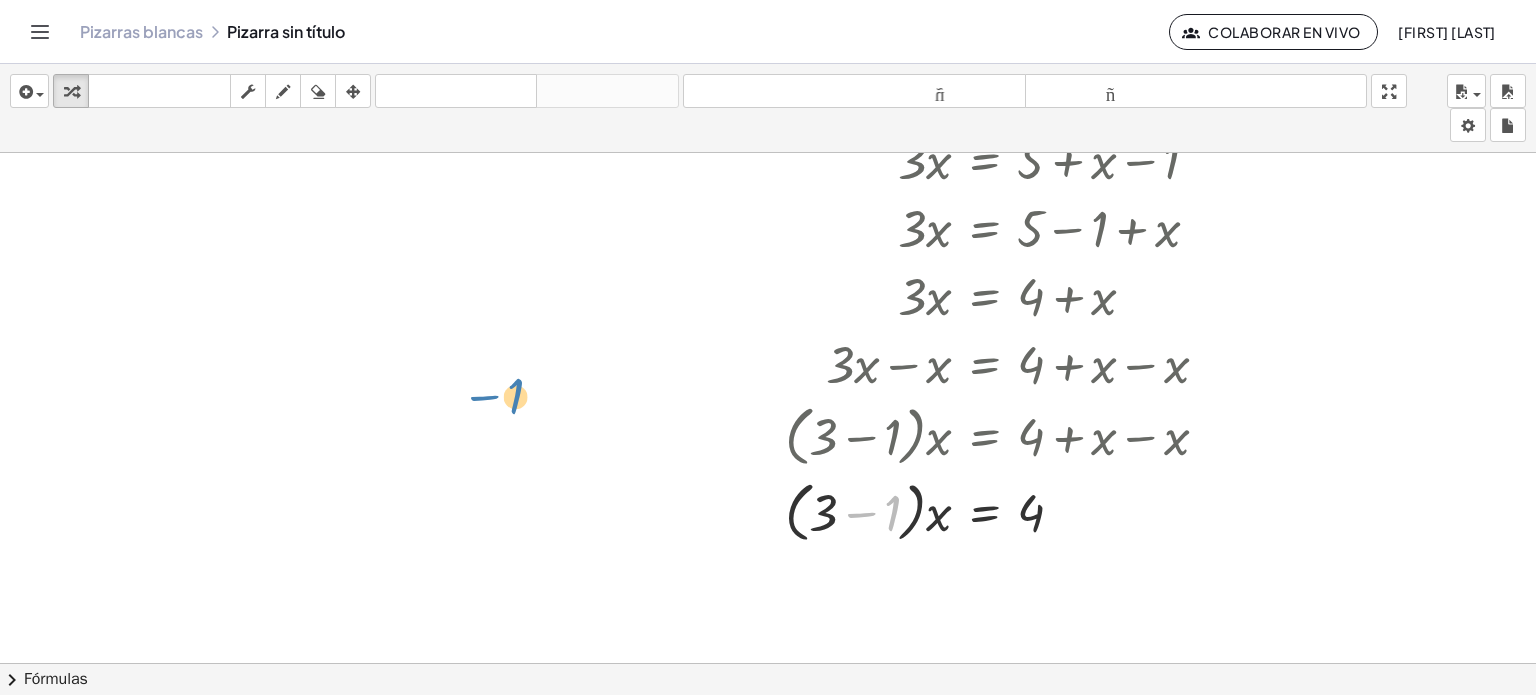 drag, startPoint x: 975, startPoint y: 511, endPoint x: 524, endPoint y: 307, distance: 494.9919 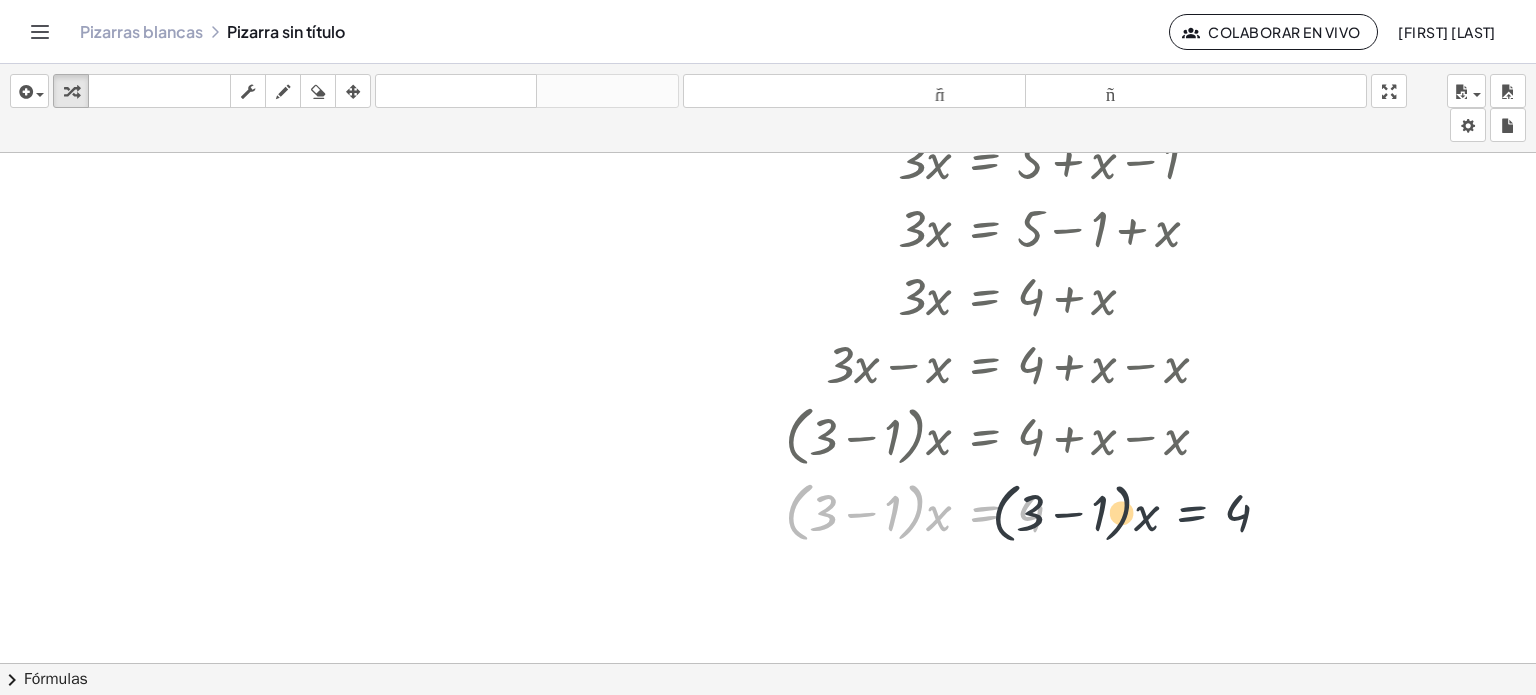 drag, startPoint x: 998, startPoint y: 516, endPoint x: 1261, endPoint y: 516, distance: 263 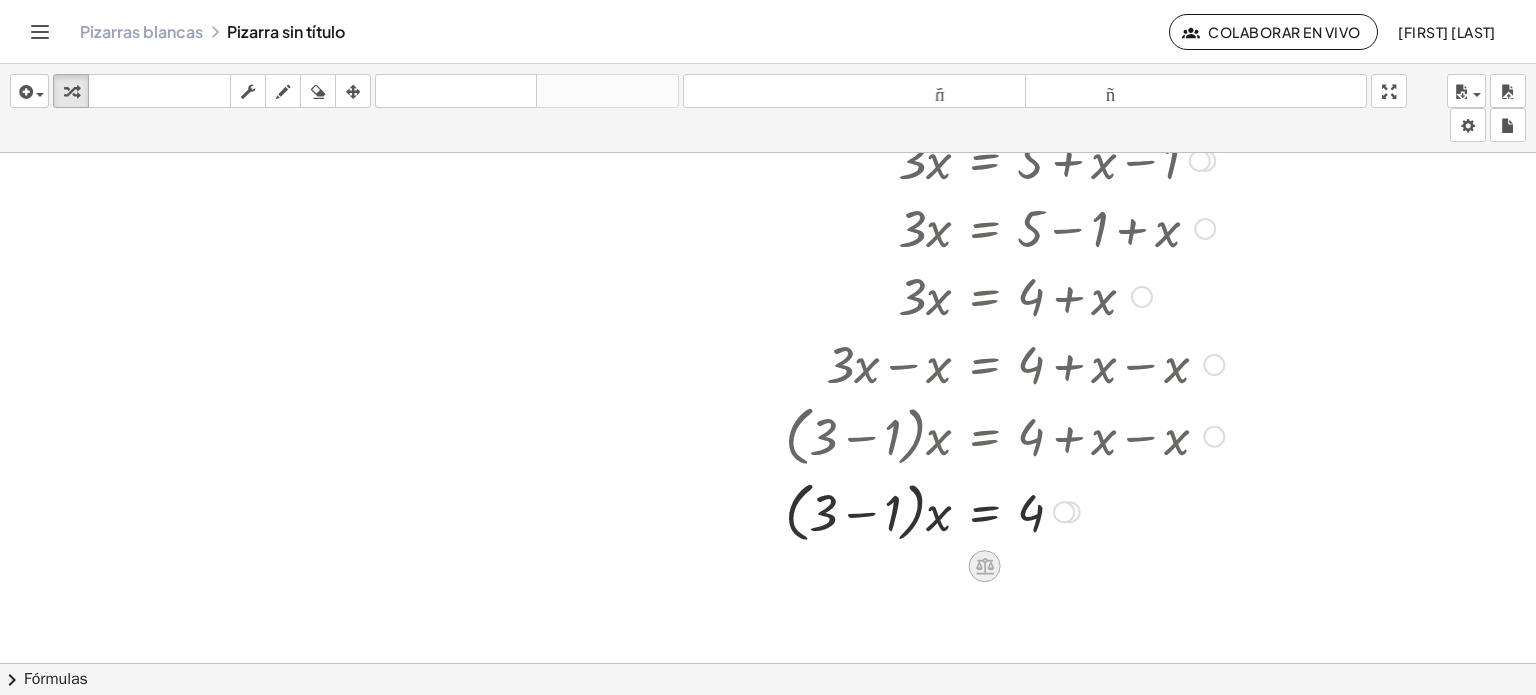 click 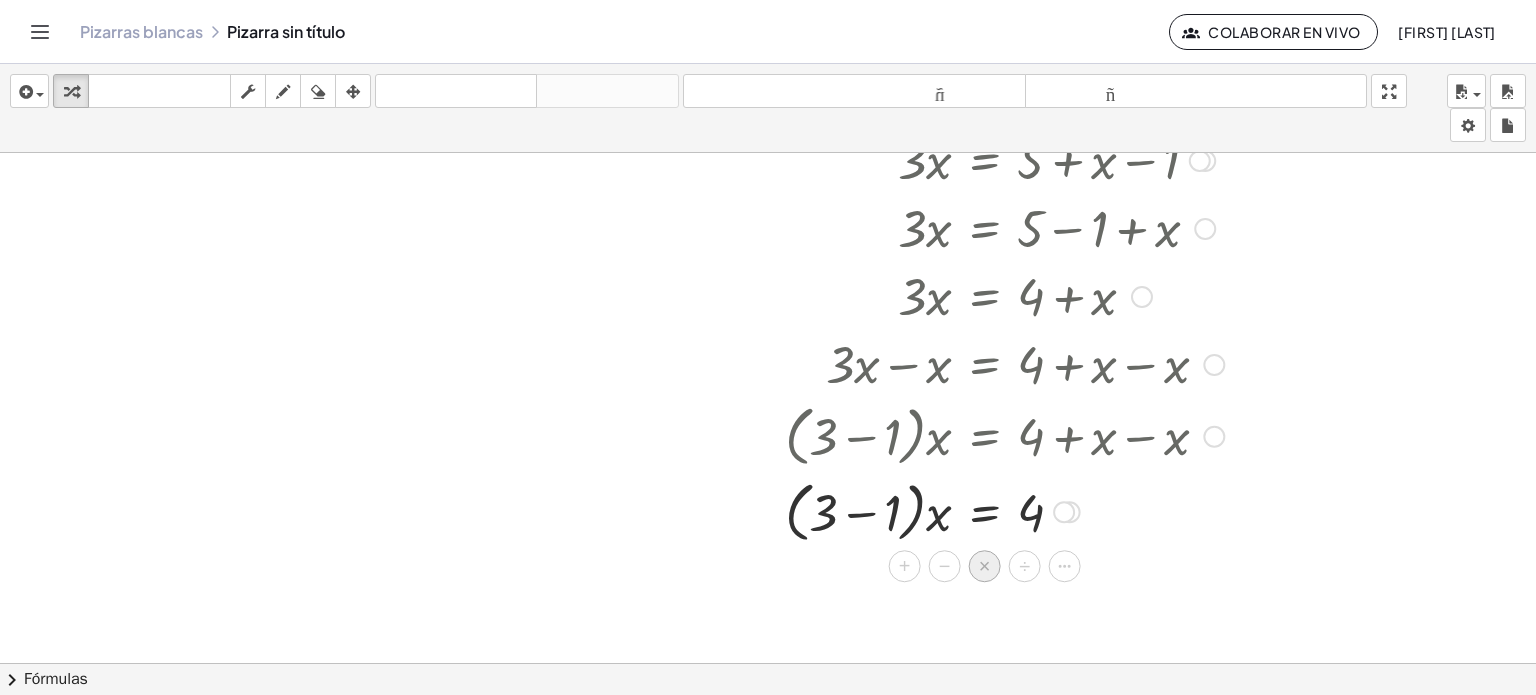 click on "×" at bounding box center [985, 566] 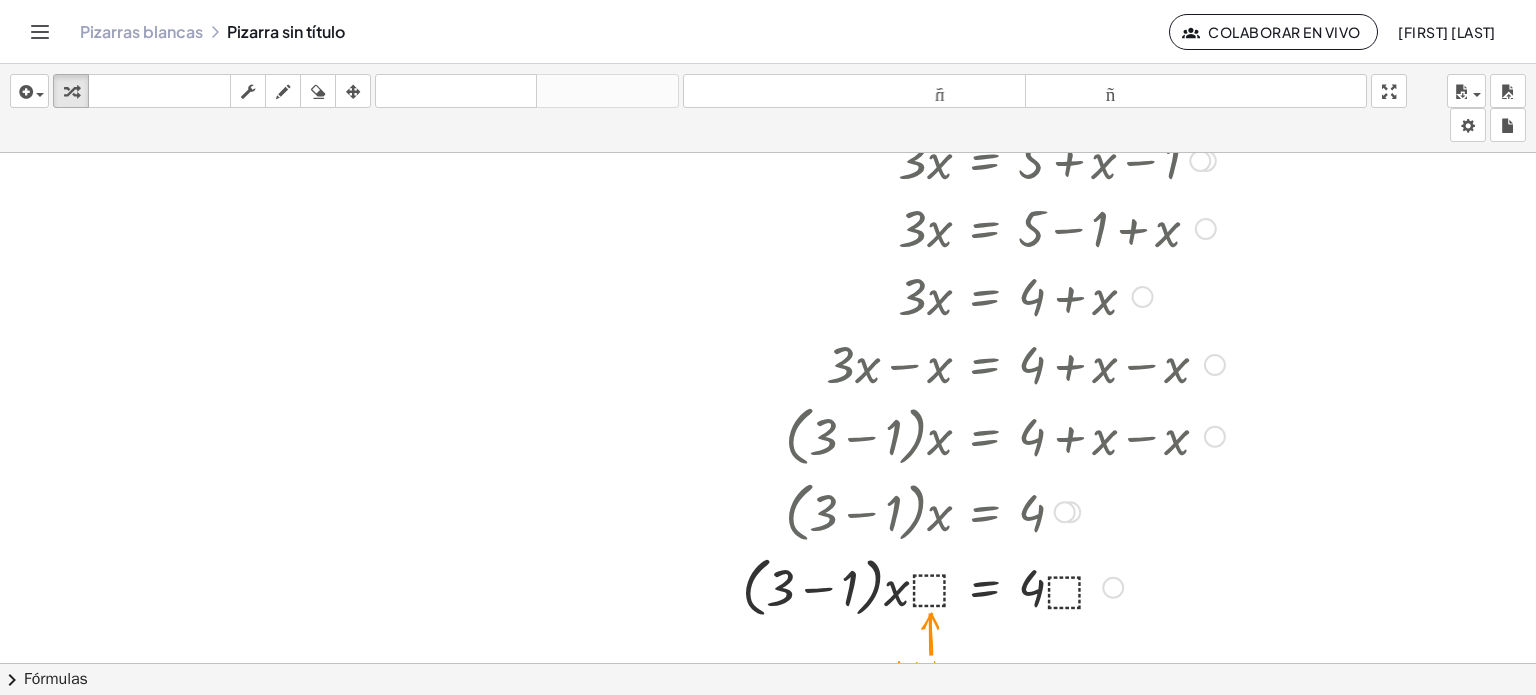 click at bounding box center (1113, 588) 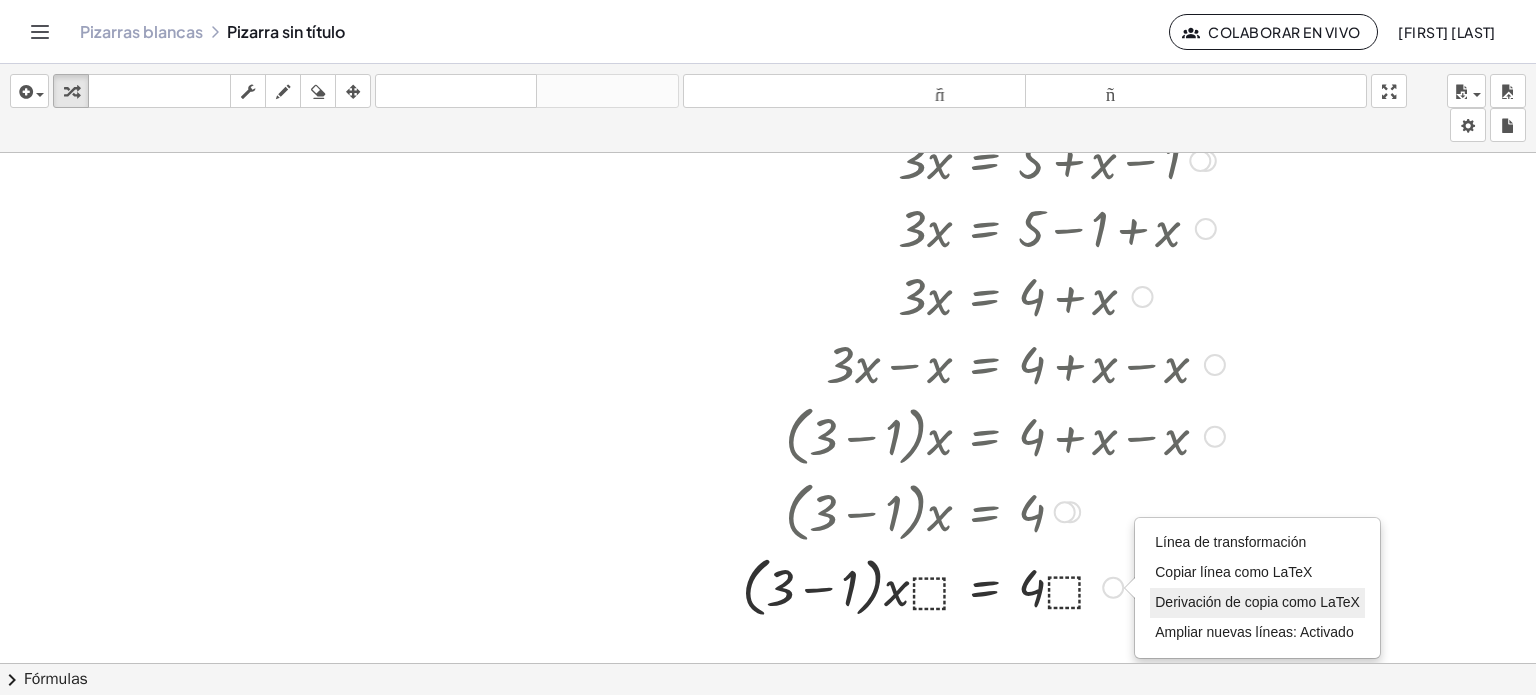 click on "Derivación de copia como LaTeX" at bounding box center [1257, 602] 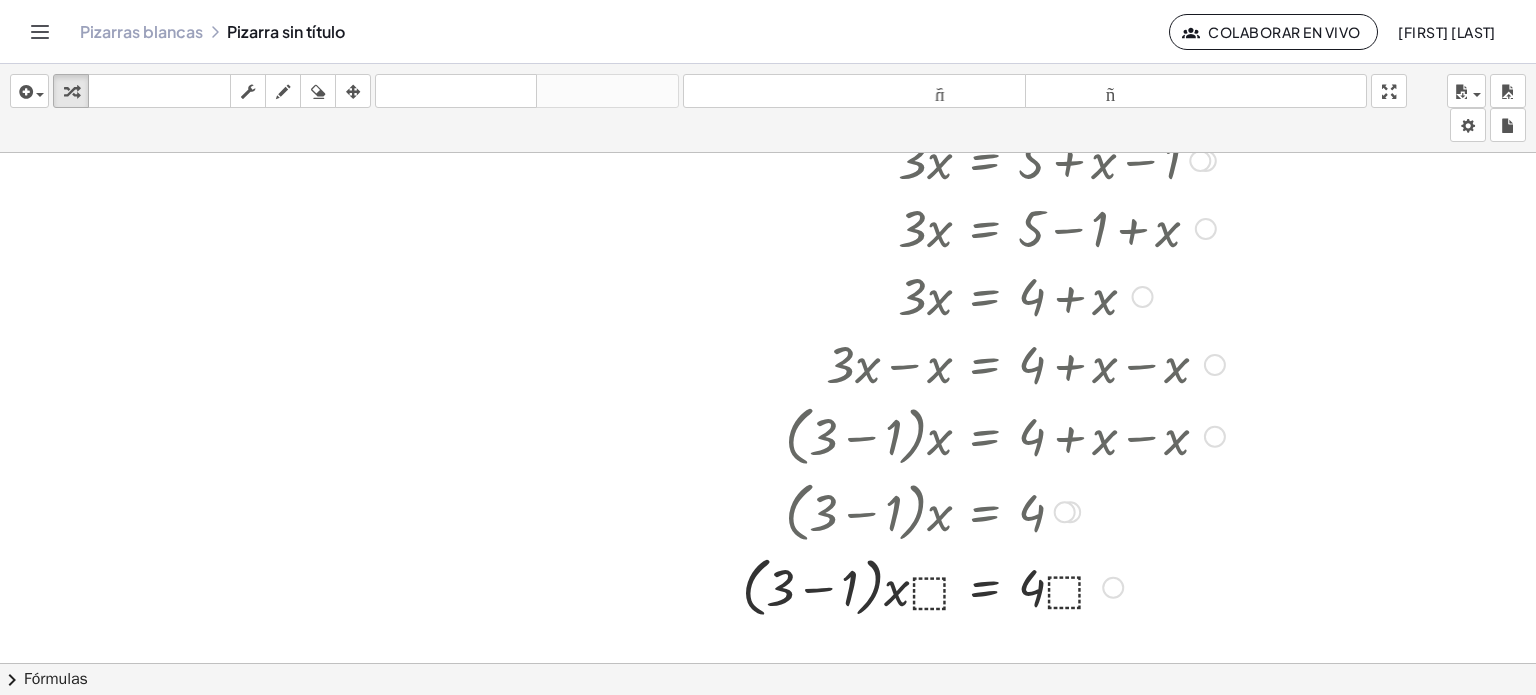drag, startPoint x: 1216, startPoint y: 360, endPoint x: 1328, endPoint y: 361, distance: 112.00446 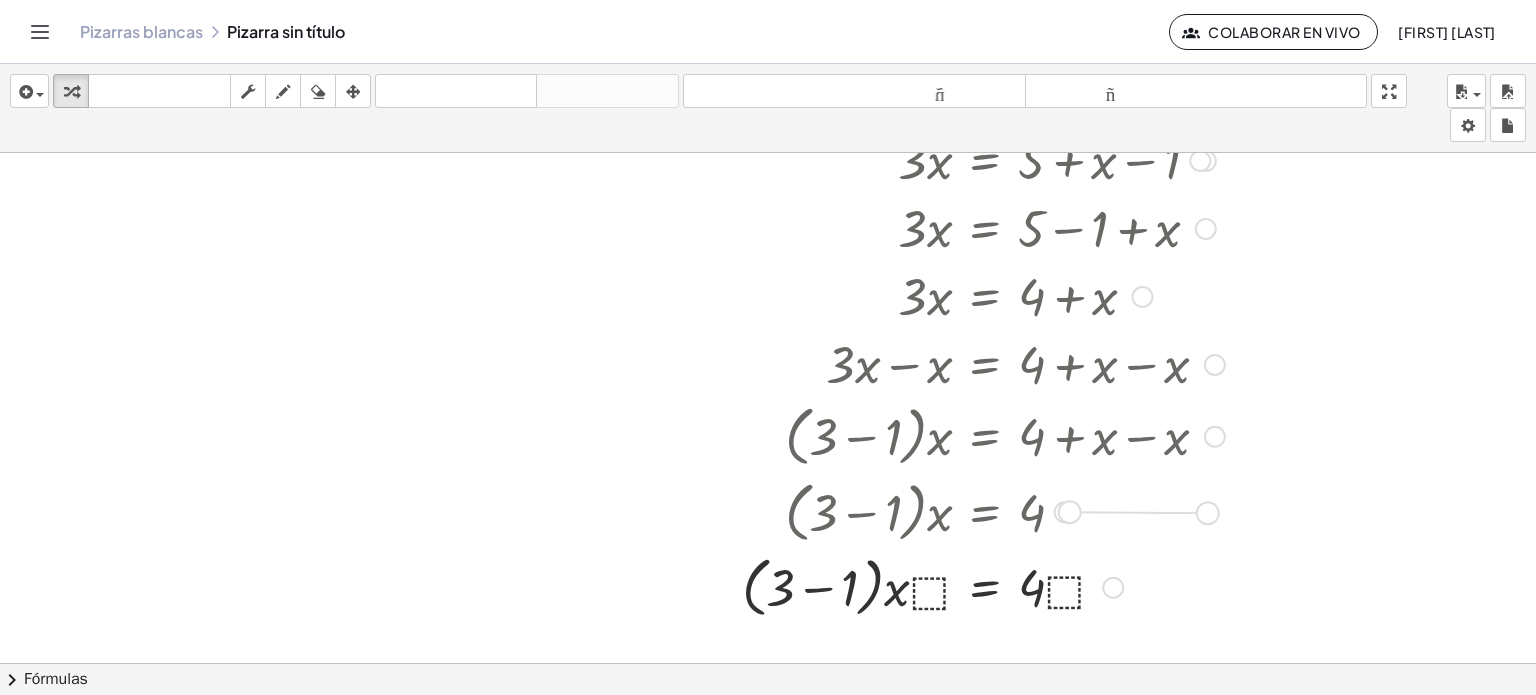 drag, startPoint x: 1067, startPoint y: 503, endPoint x: 1261, endPoint y: 498, distance: 194.06442 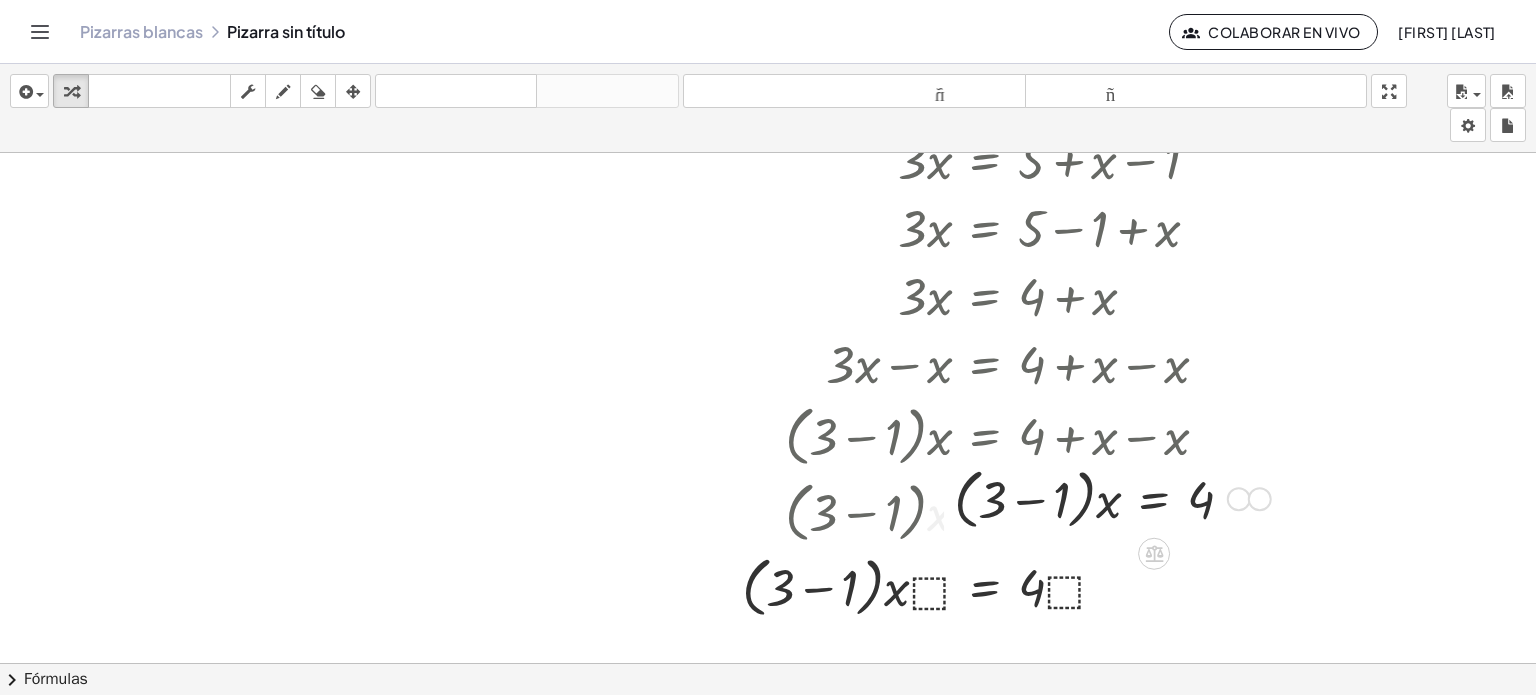 drag, startPoint x: 1264, startPoint y: 499, endPoint x: 1494, endPoint y: 490, distance: 230.17603 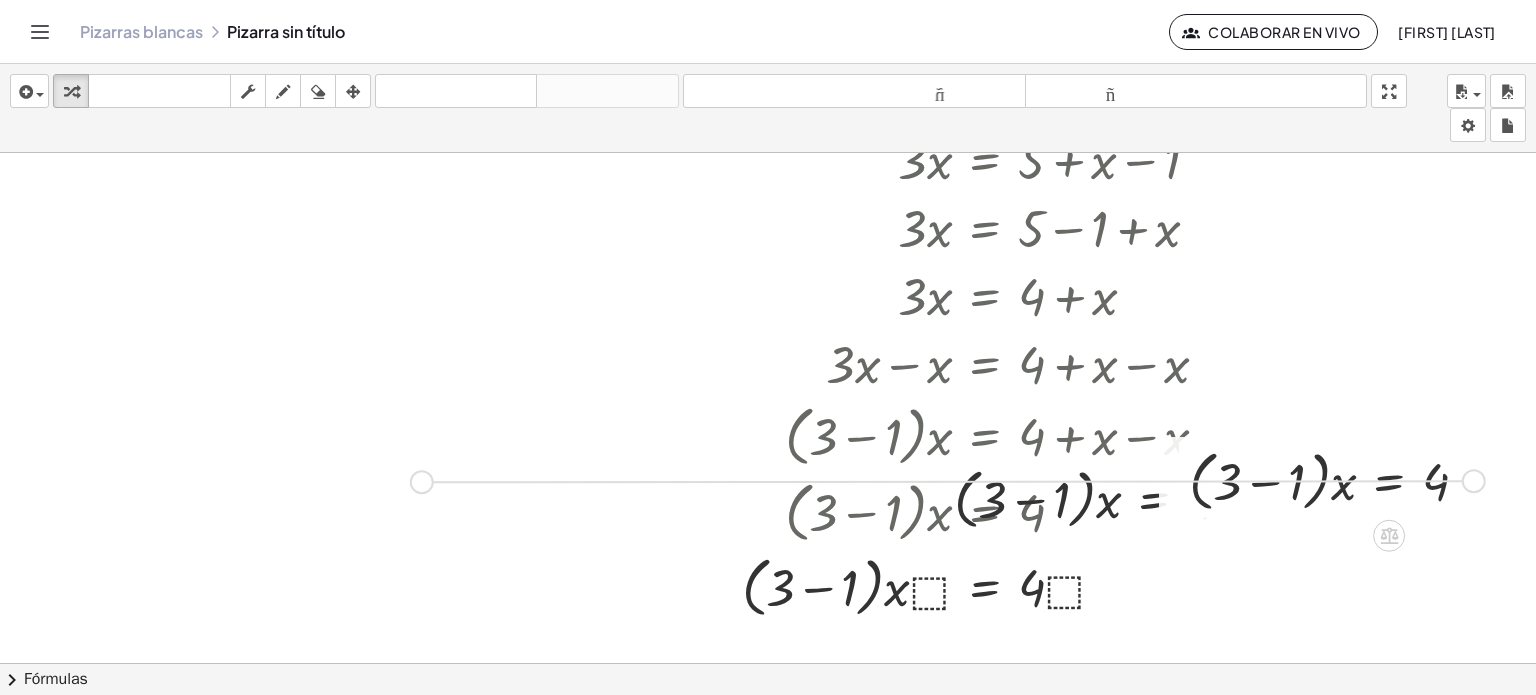 drag, startPoint x: 1470, startPoint y: 477, endPoint x: 412, endPoint y: 479, distance: 1058.0018 